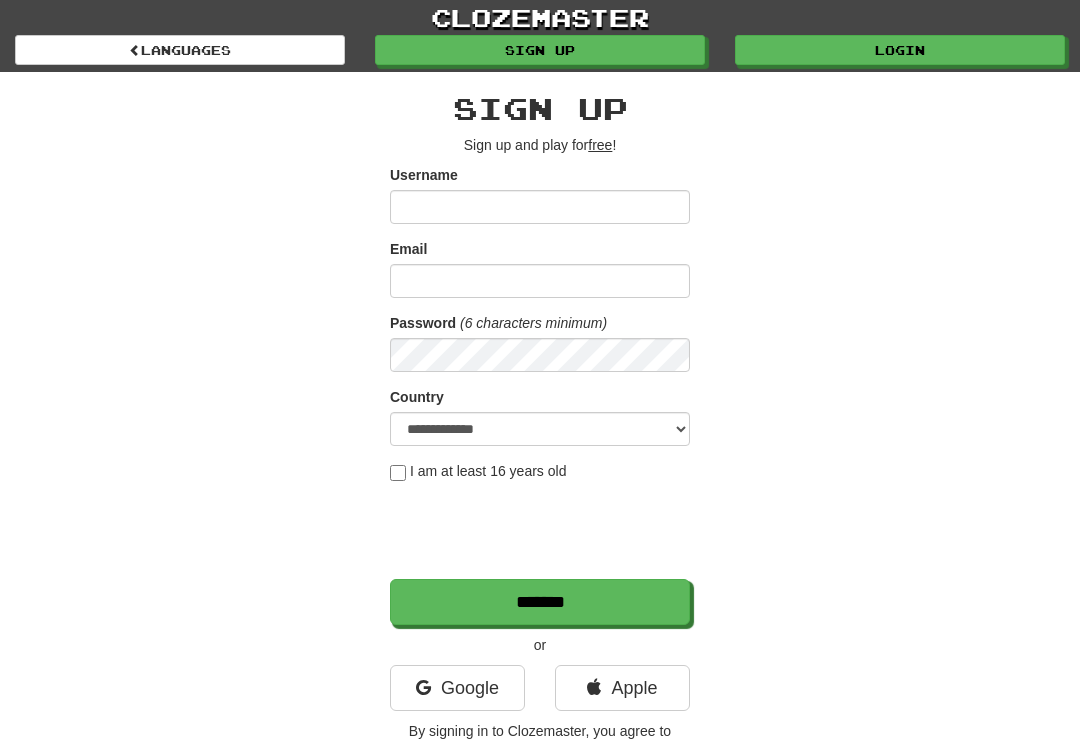 scroll, scrollTop: 0, scrollLeft: 0, axis: both 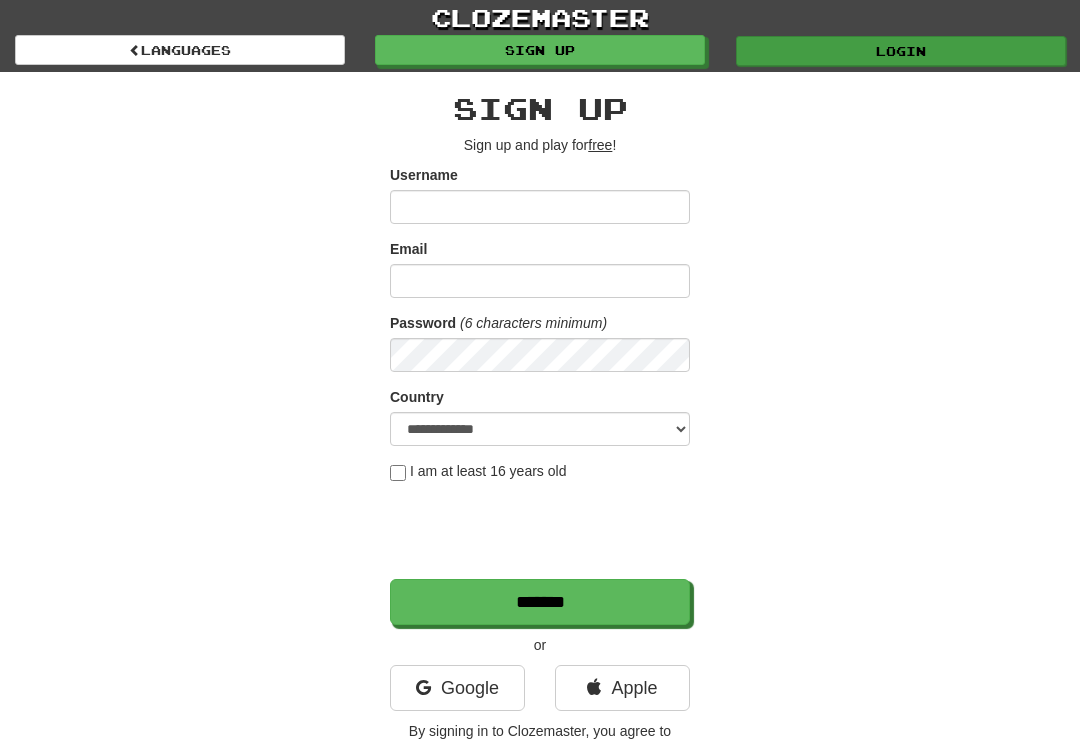 click on "Login" at bounding box center (901, 51) 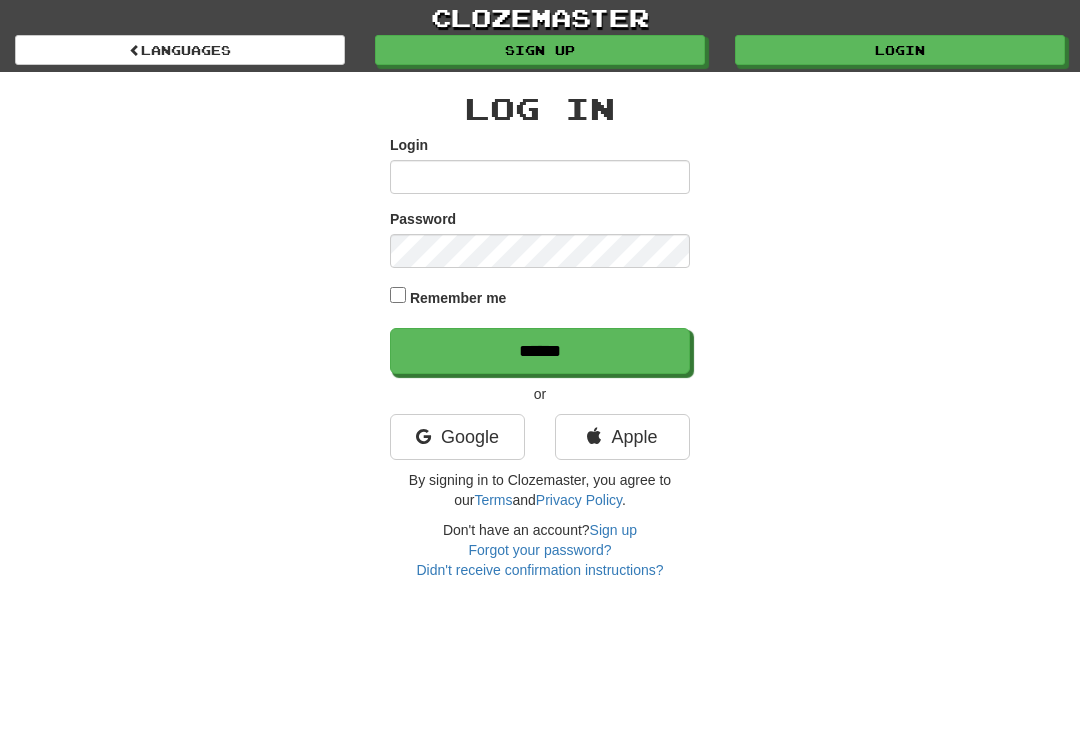 scroll, scrollTop: 0, scrollLeft: 0, axis: both 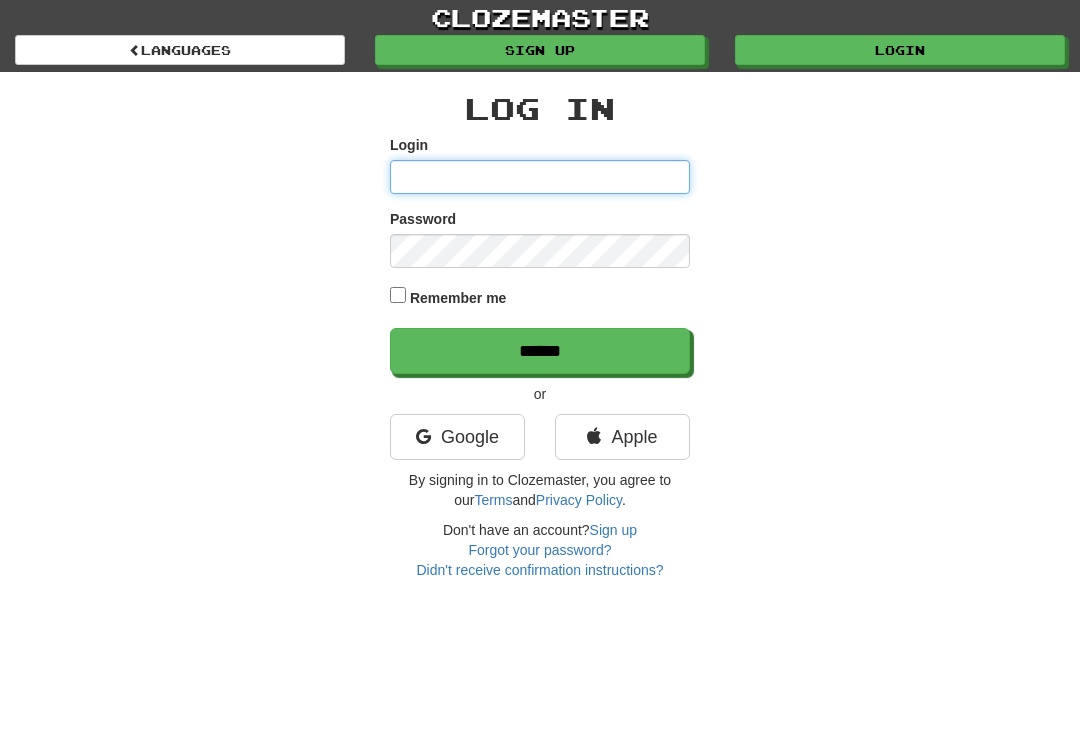 type on "*********" 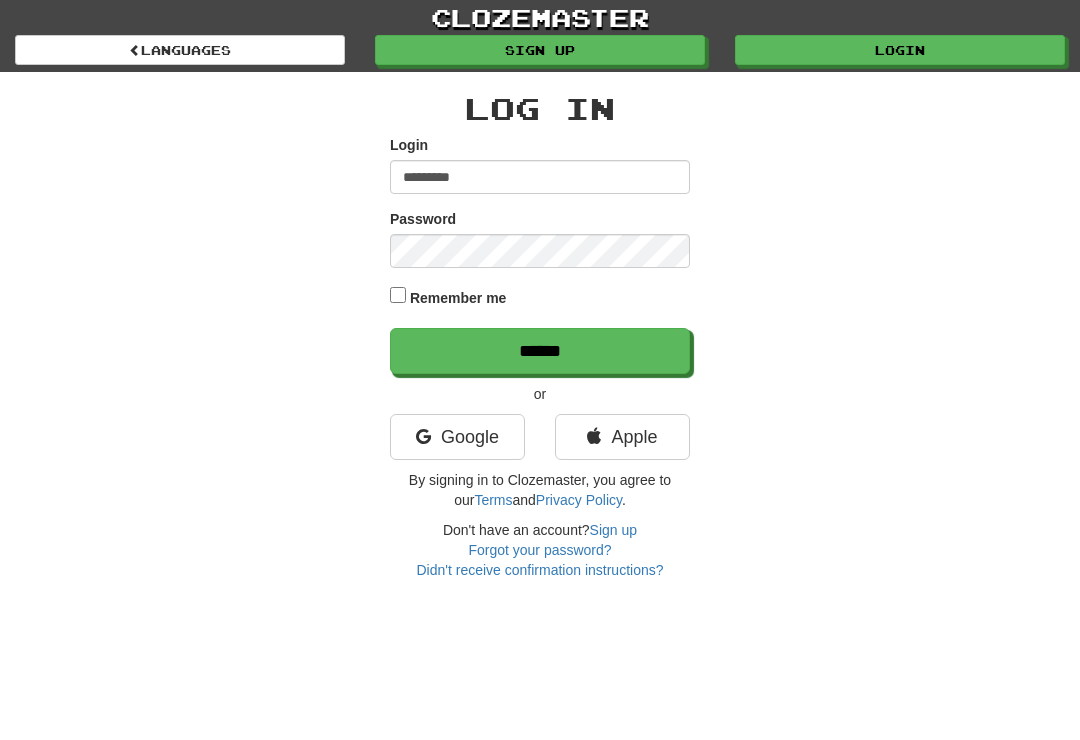 click on "******" at bounding box center [540, 351] 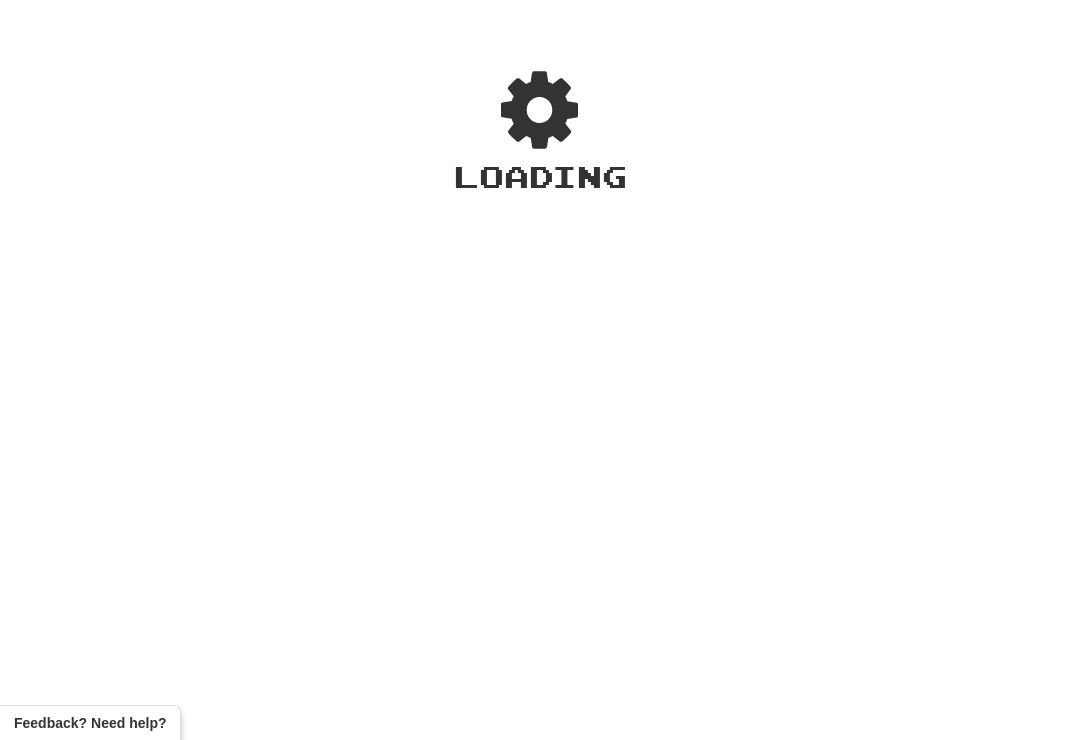 scroll, scrollTop: 0, scrollLeft: 0, axis: both 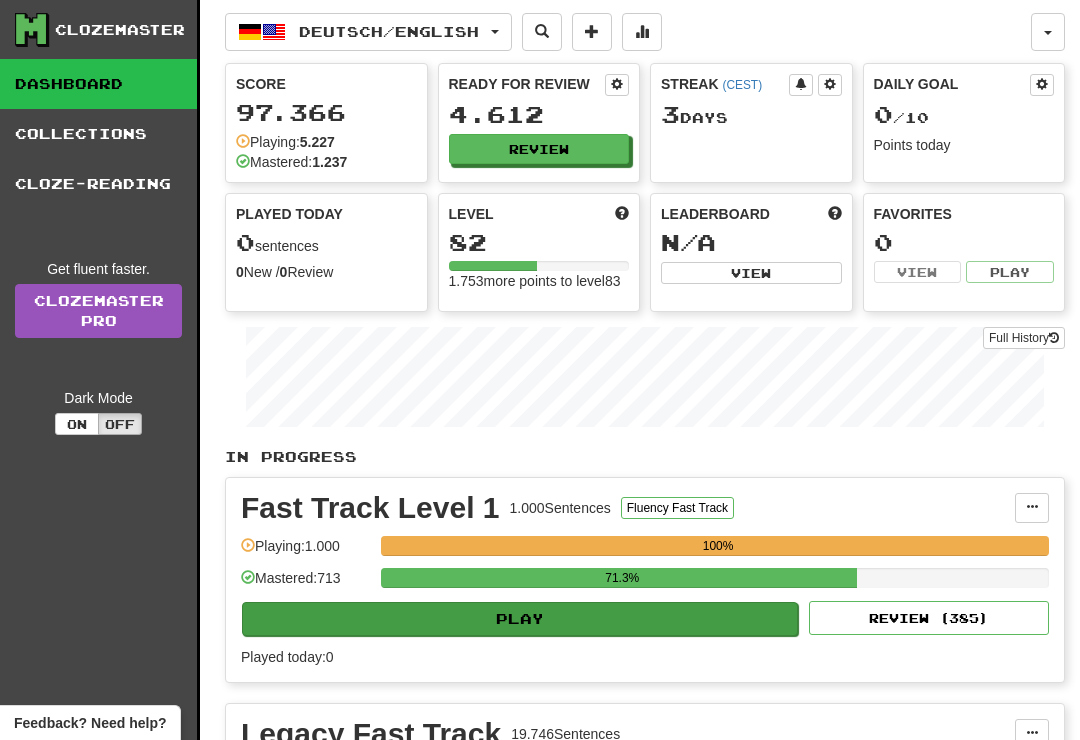 click on "Play" at bounding box center [520, 619] 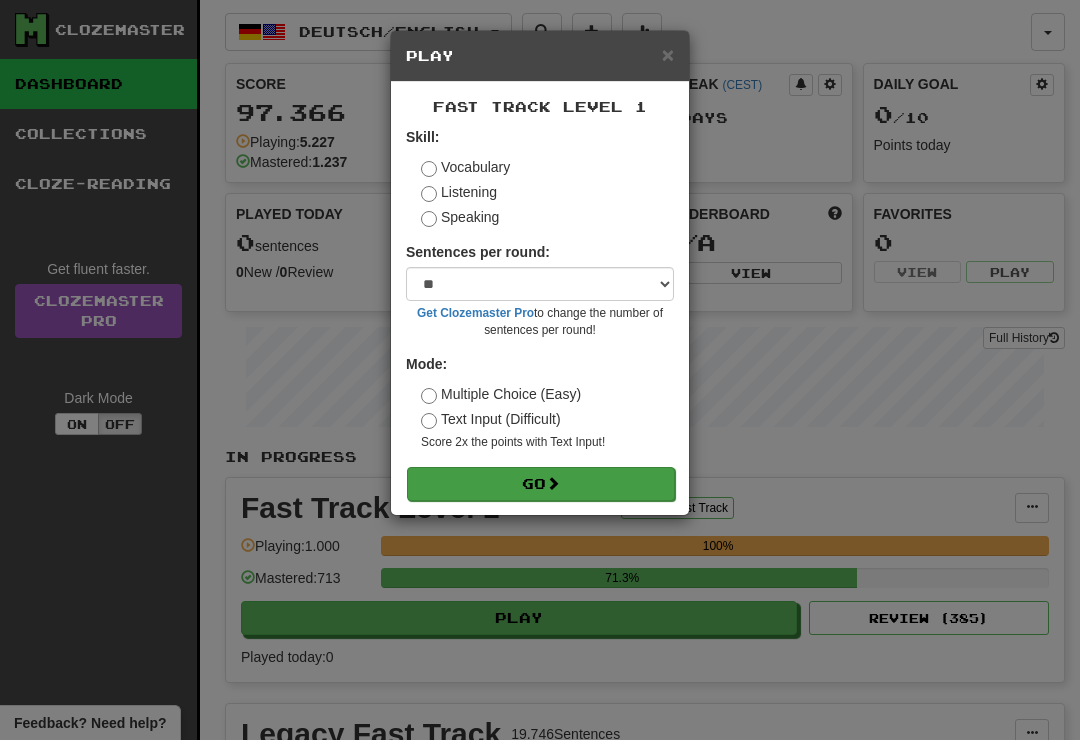 click on "Go" at bounding box center [541, 484] 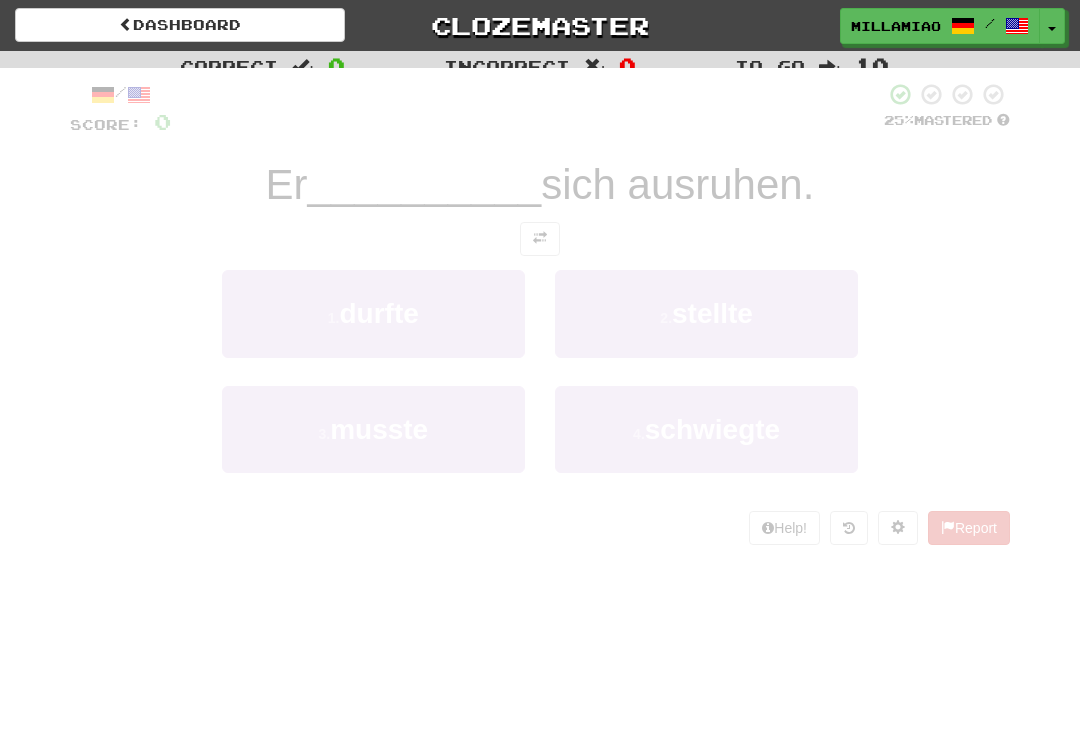 scroll, scrollTop: 0, scrollLeft: 0, axis: both 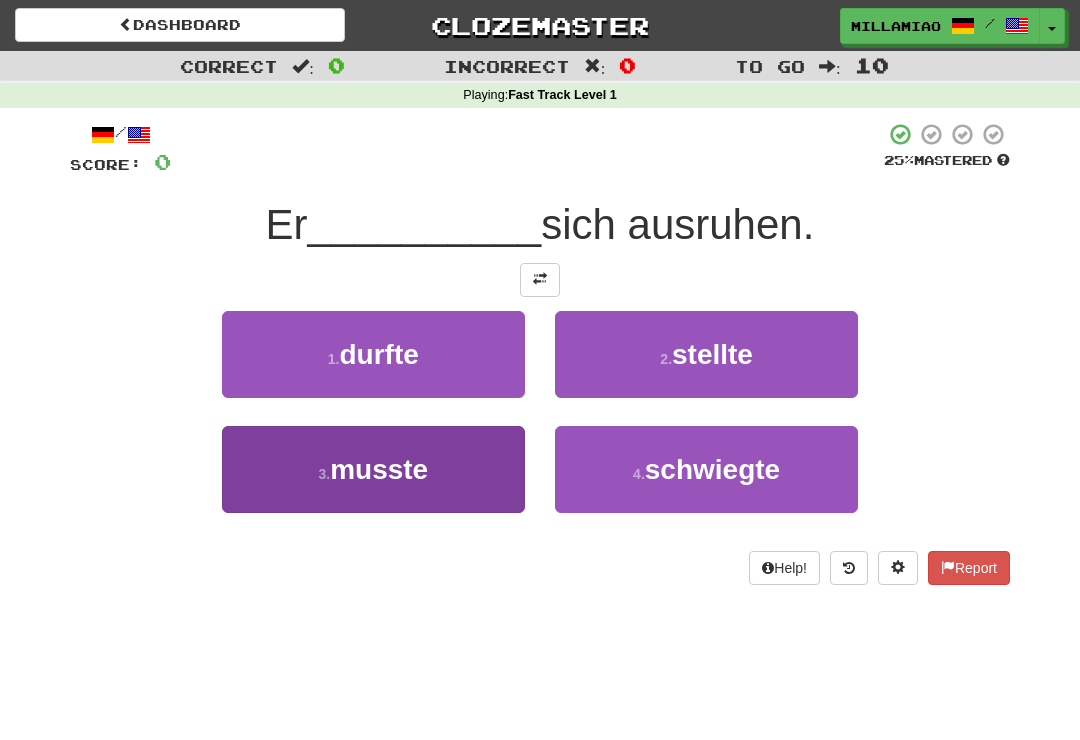 click on "3 .  musste" at bounding box center (373, 469) 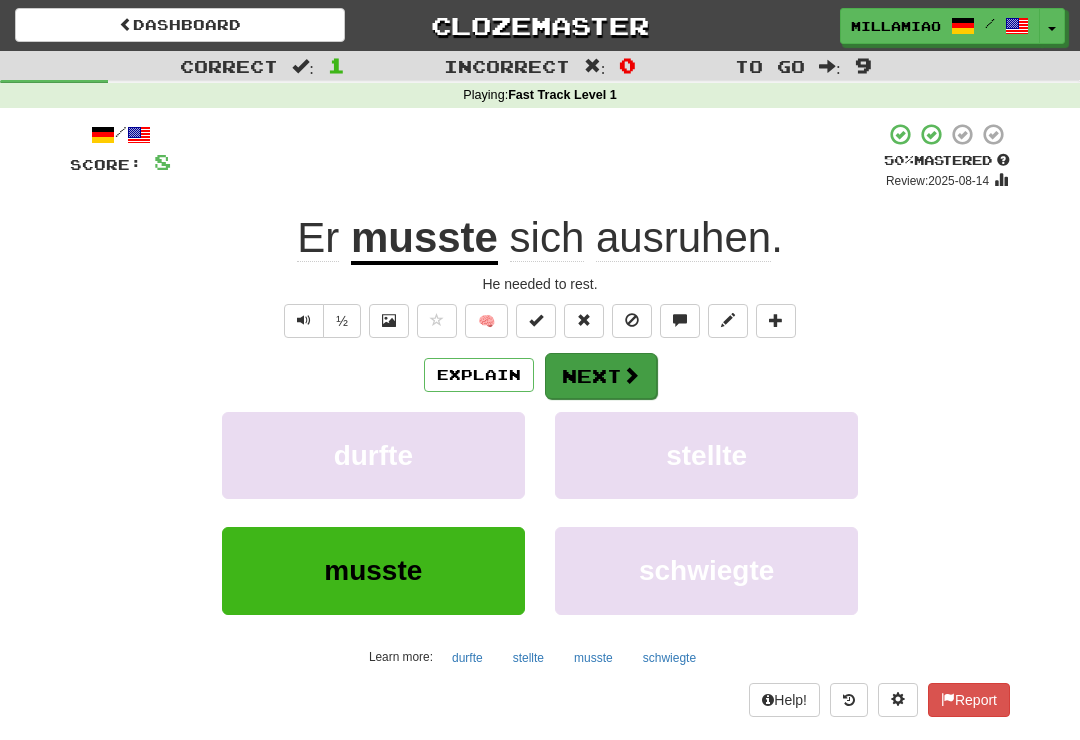 click at bounding box center [631, 375] 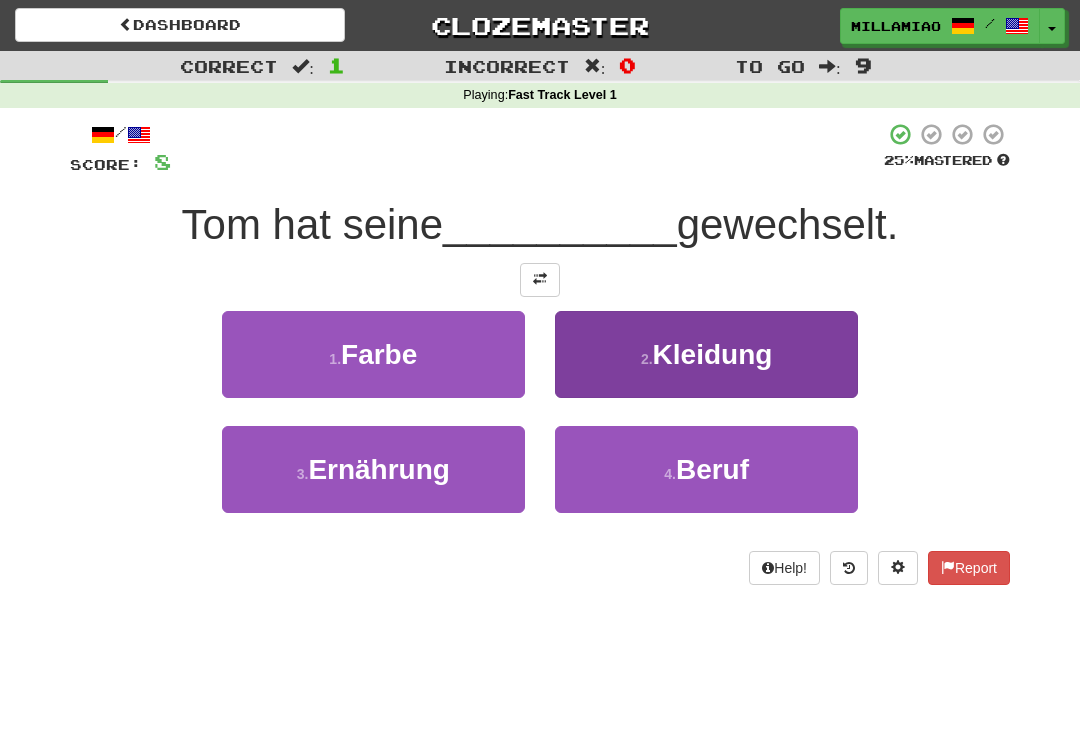 click on "Kleidung" at bounding box center [713, 354] 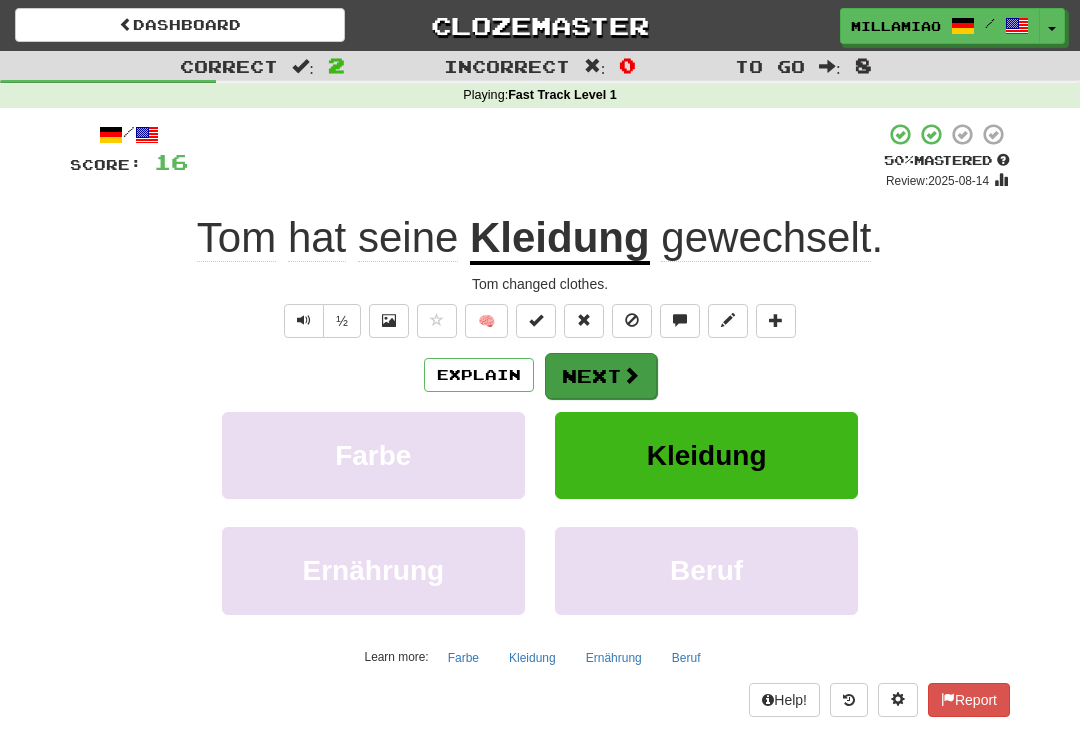 click on "Next" at bounding box center (601, 376) 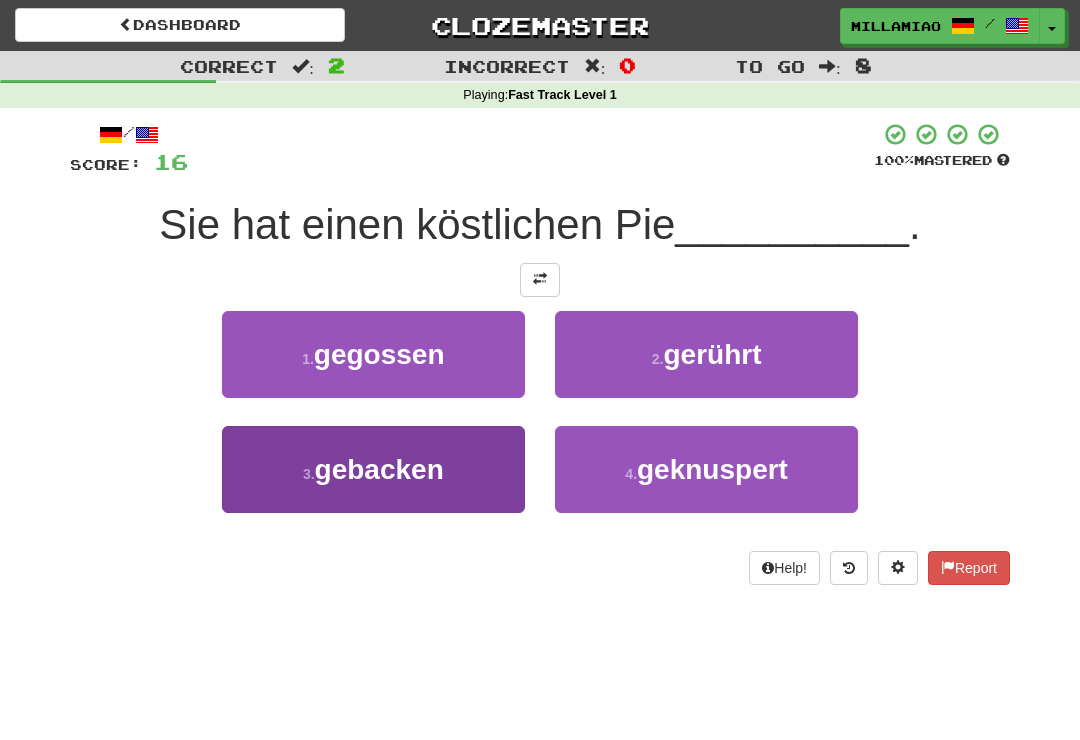 click on "3 .  gebacken" at bounding box center [373, 469] 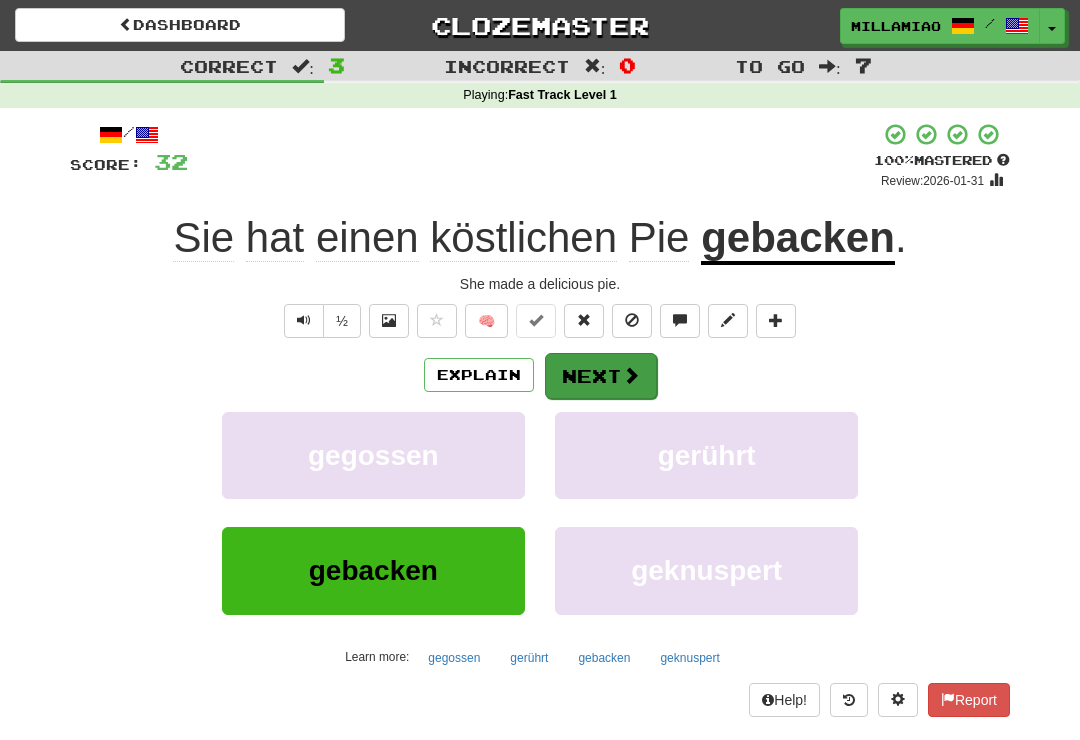 click at bounding box center (631, 375) 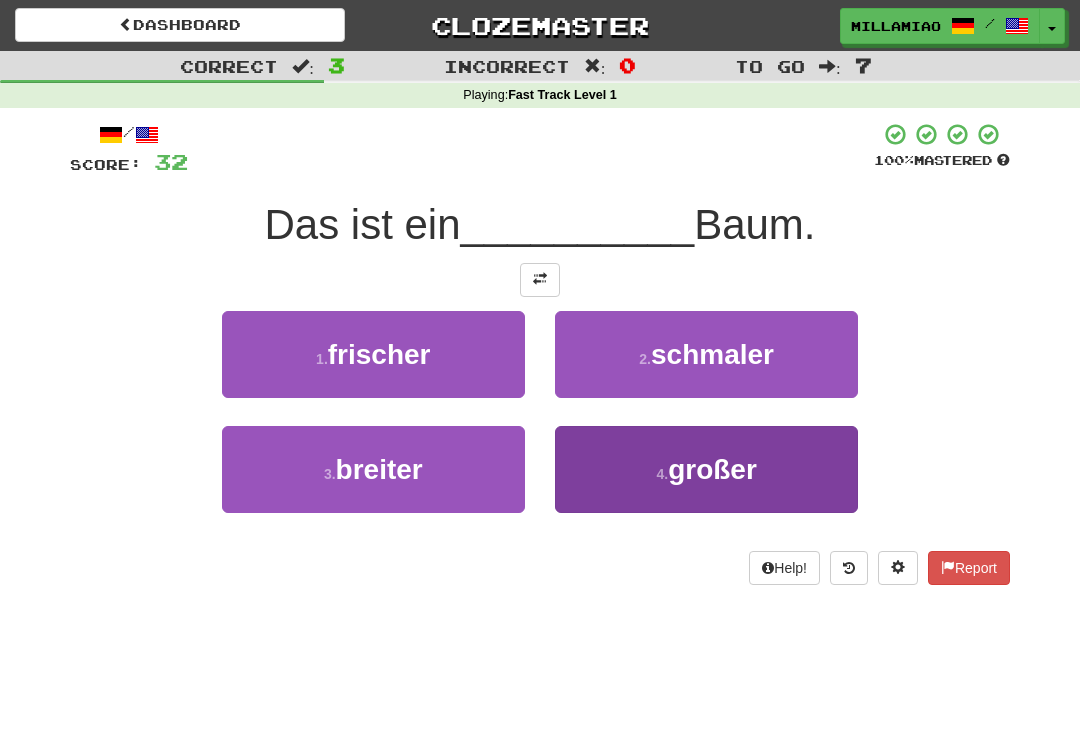 click on "großer" at bounding box center (712, 469) 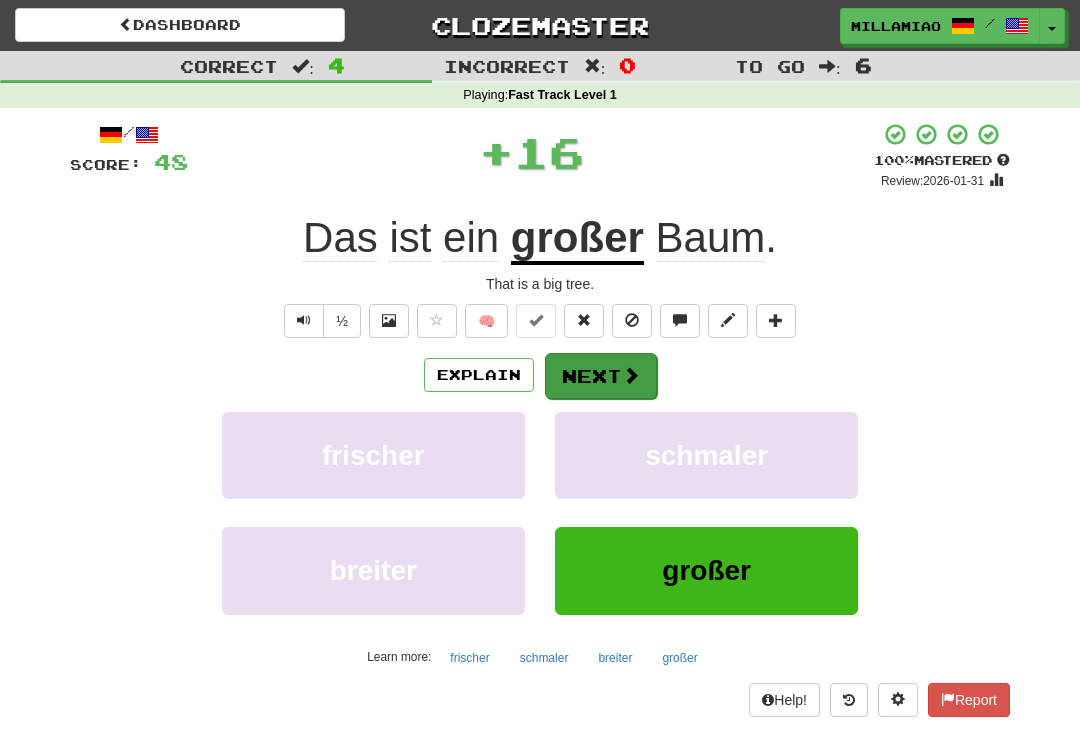 click on "Next" at bounding box center (601, 376) 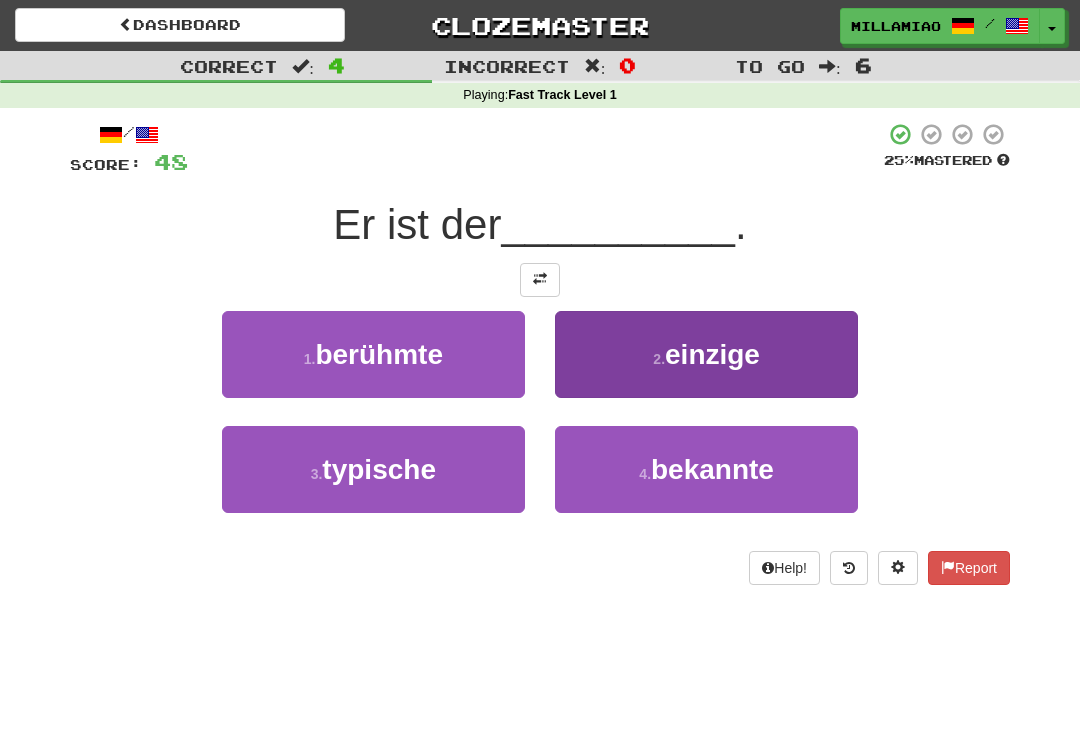 click on "2 .  einzige" at bounding box center [706, 354] 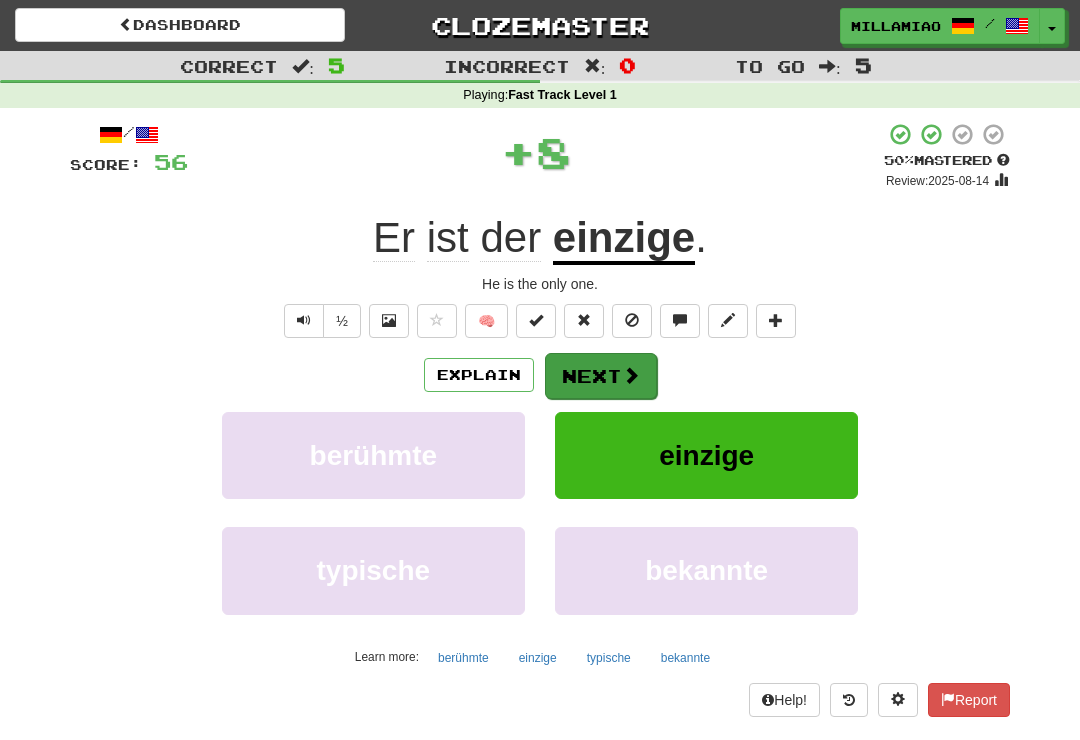 click at bounding box center [631, 375] 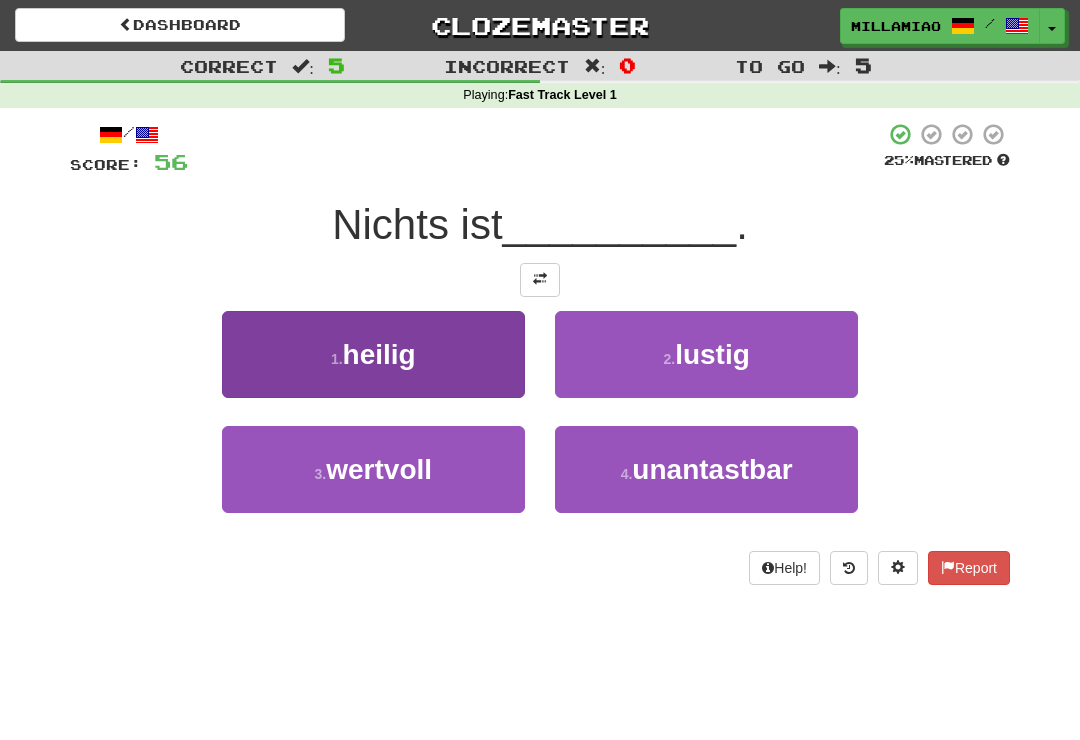 click on "1 .  heilig" at bounding box center (373, 354) 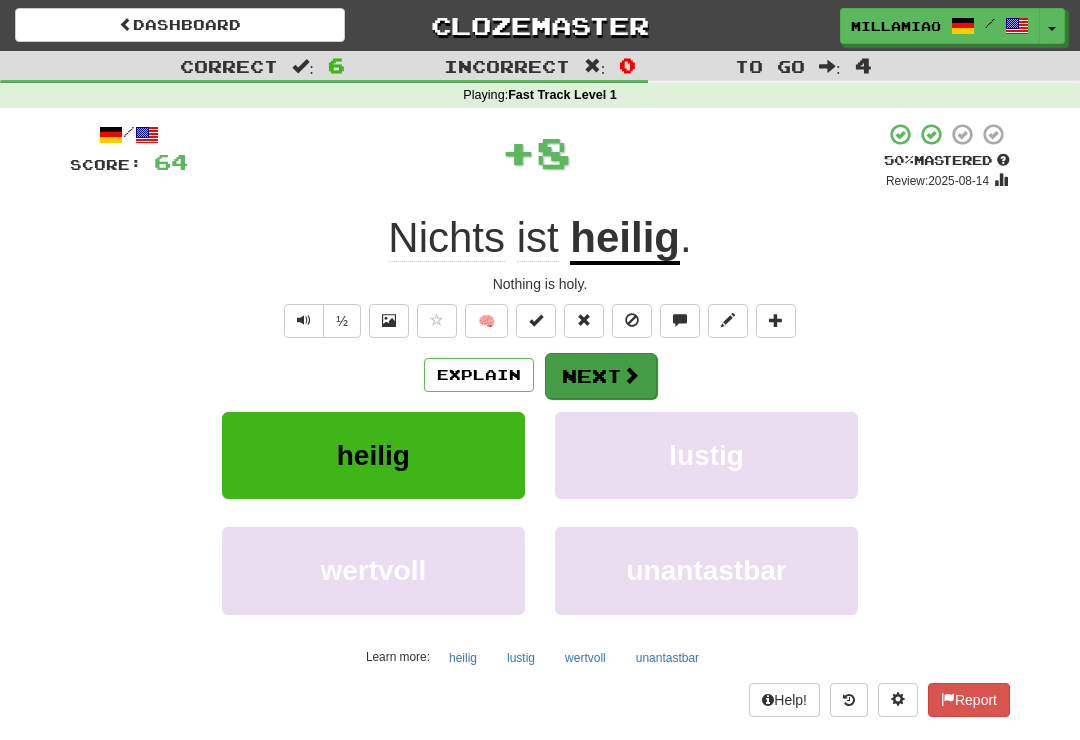click at bounding box center [631, 375] 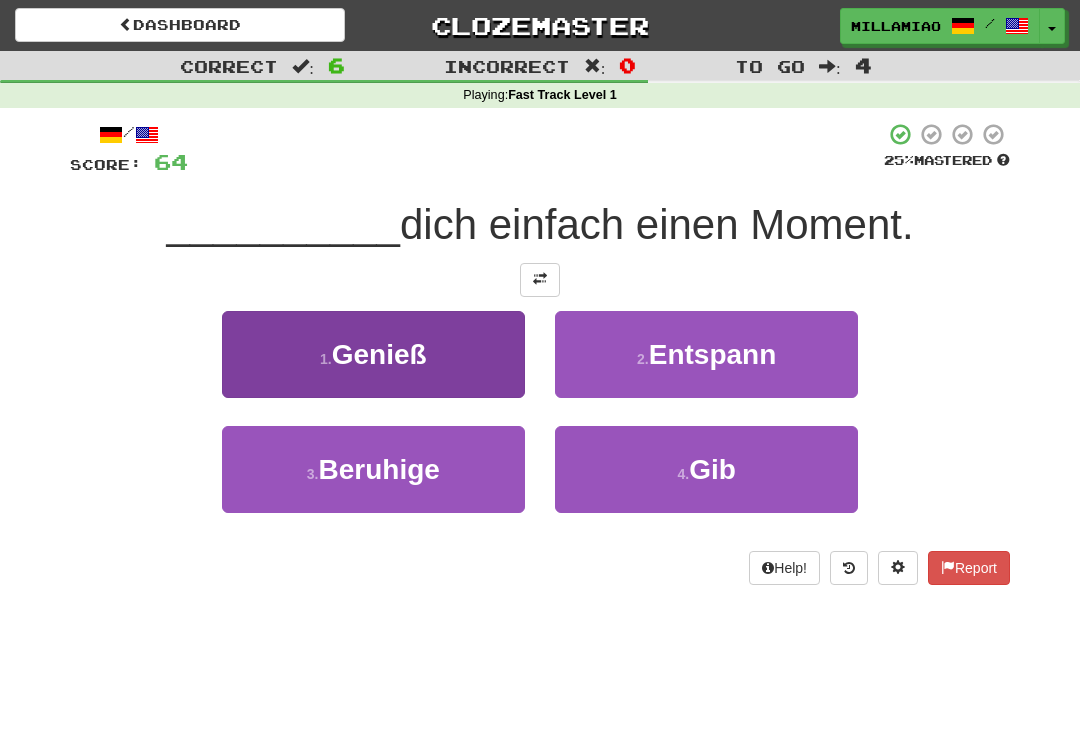 click on "1 .  Genieß" at bounding box center [373, 354] 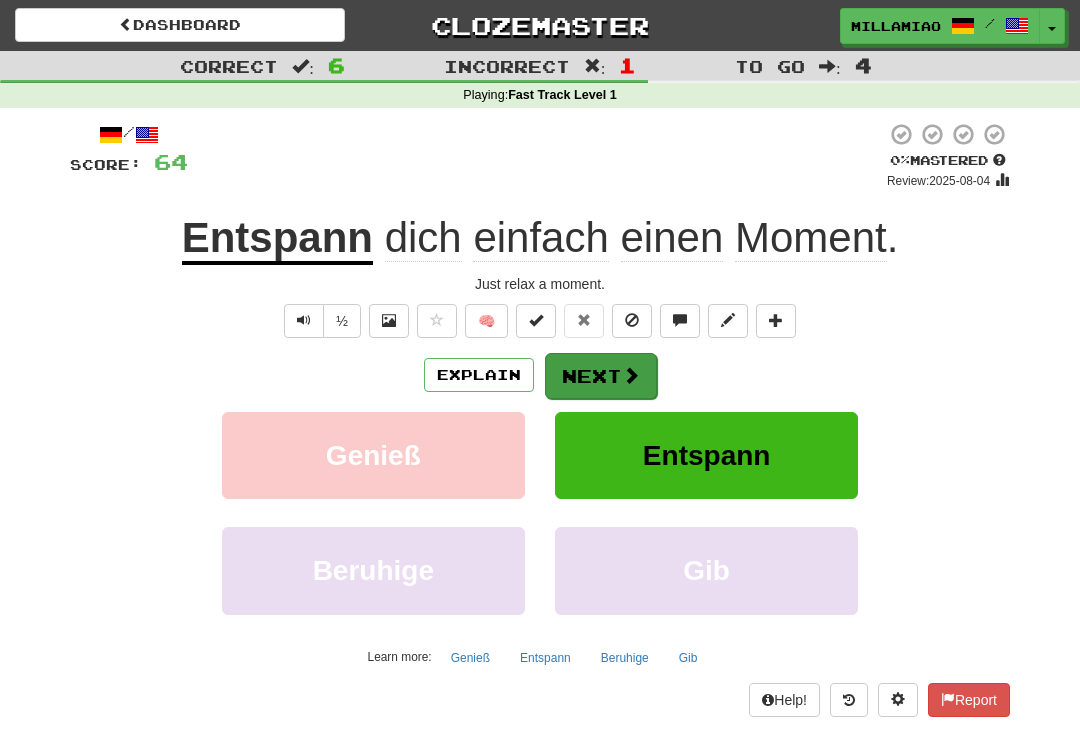 click at bounding box center [631, 375] 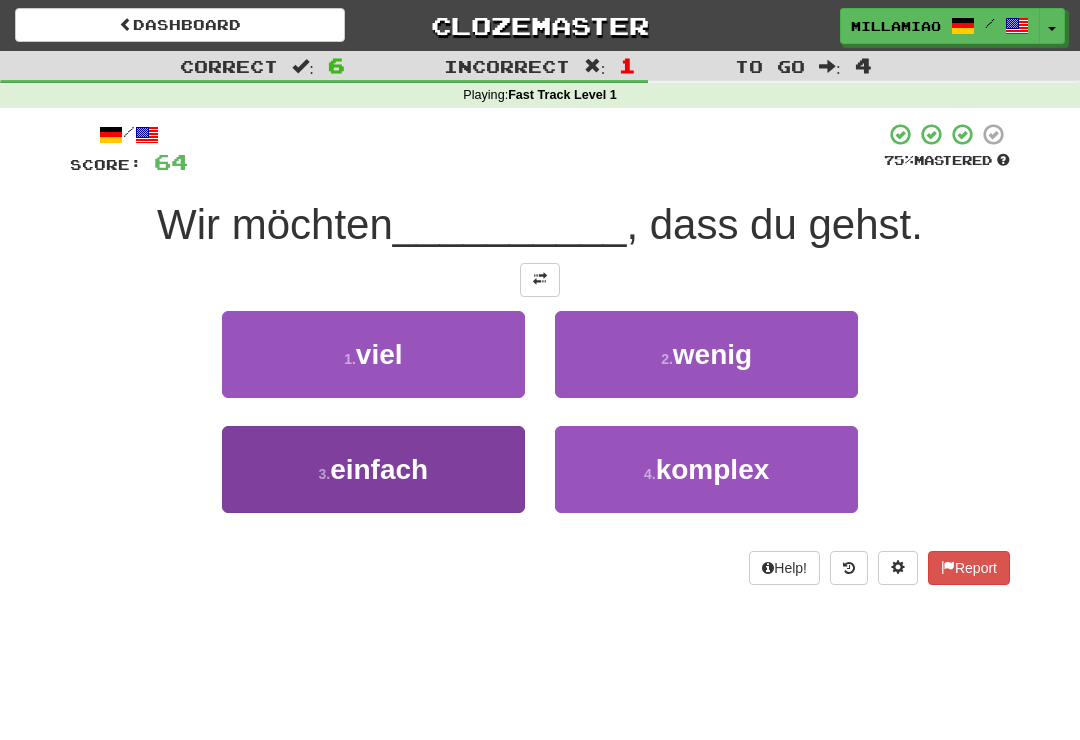 click on "3 .  einfach" at bounding box center [373, 469] 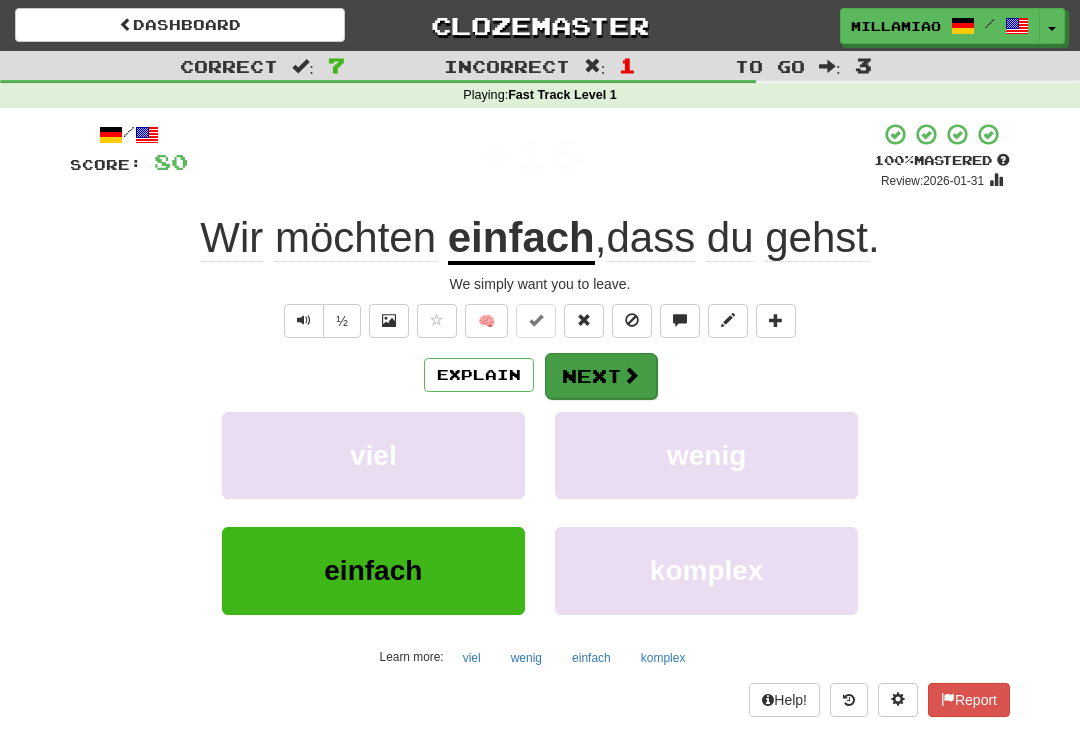 click at bounding box center [631, 375] 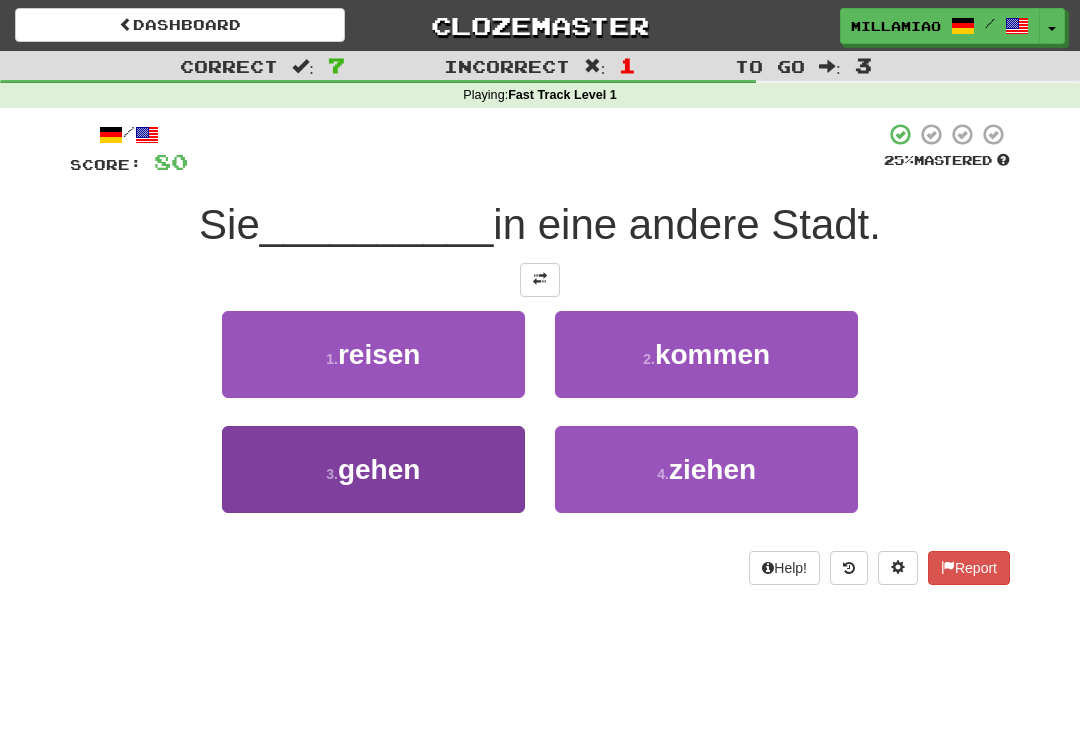click on "3 .  gehen" at bounding box center (373, 469) 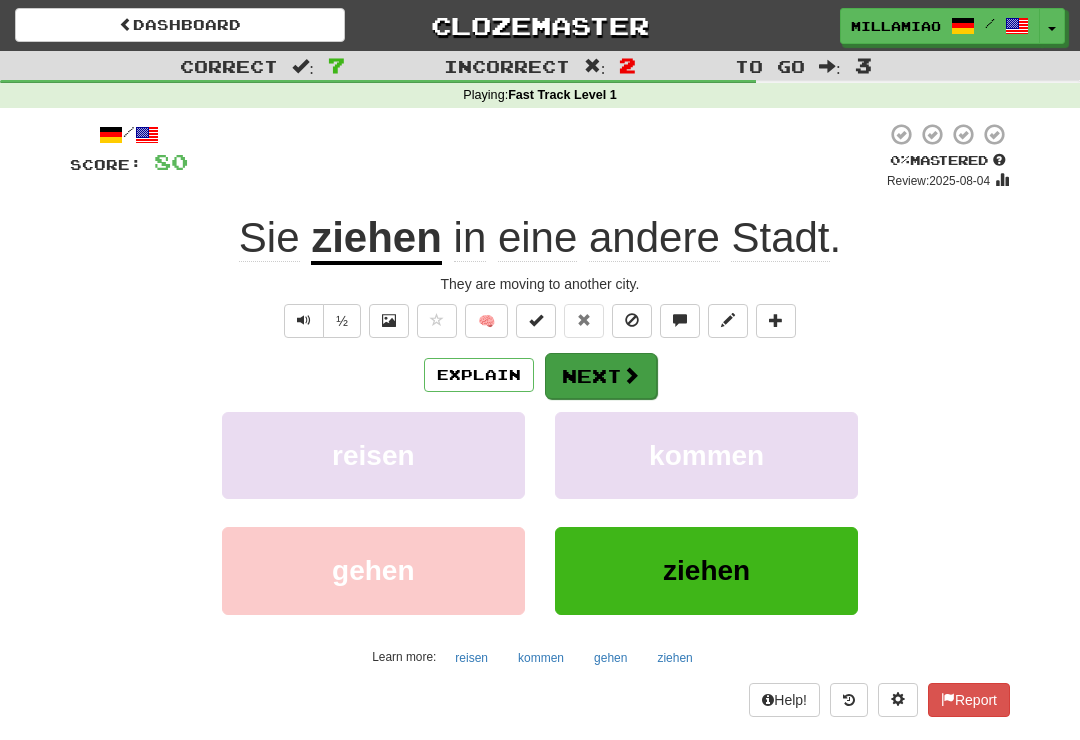 click on "Next" at bounding box center (601, 376) 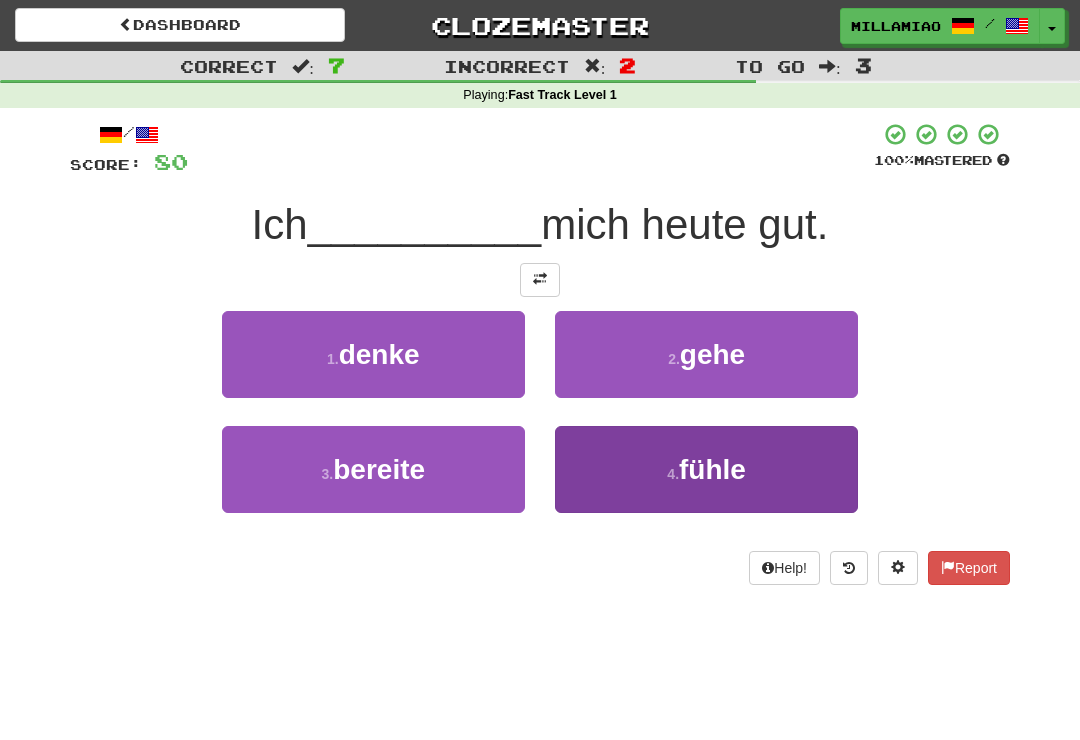 click on "fühle" at bounding box center [712, 469] 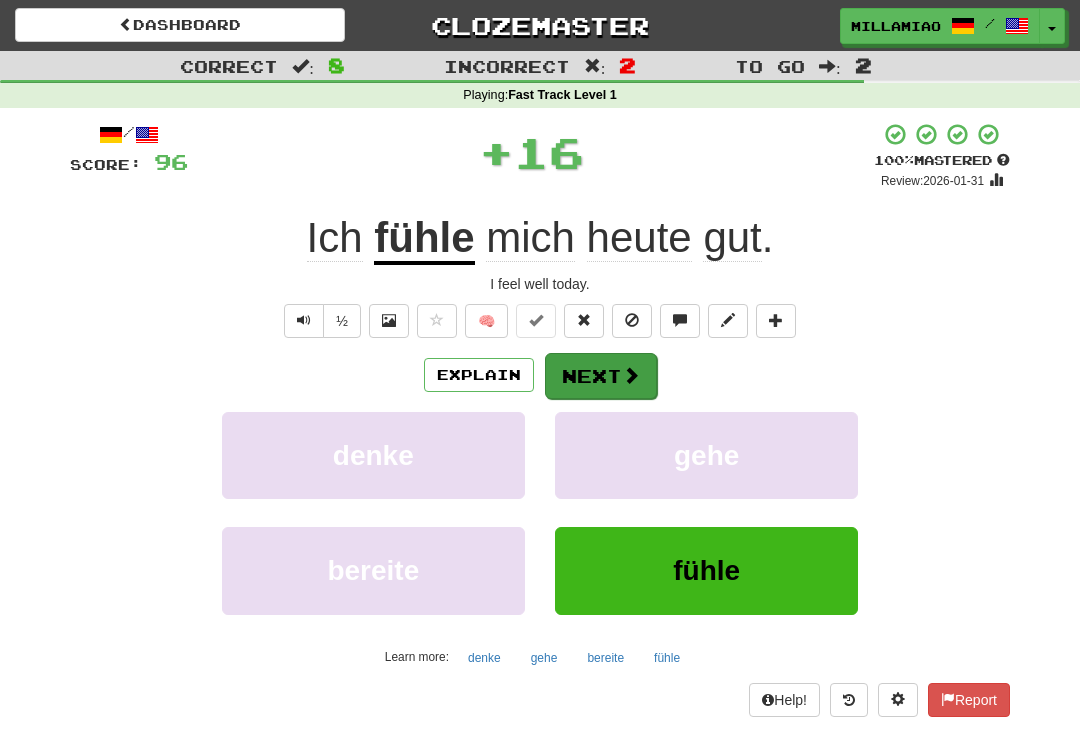 click at bounding box center [631, 375] 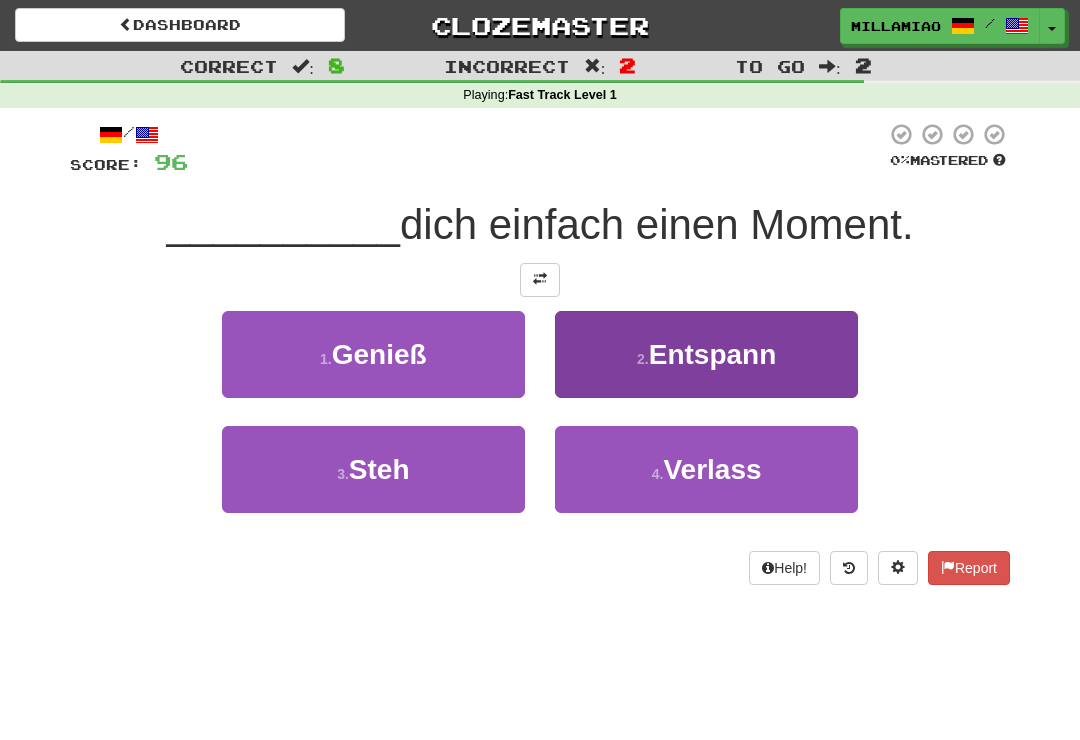 click on "Entspann" at bounding box center (713, 354) 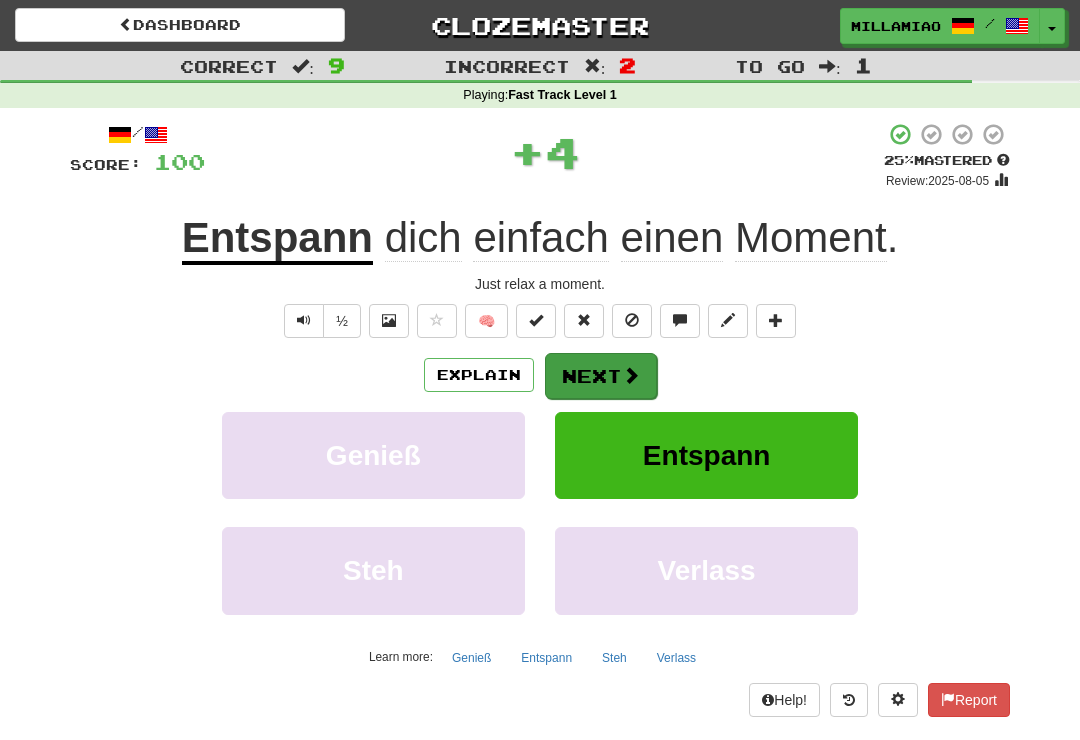 click at bounding box center (631, 375) 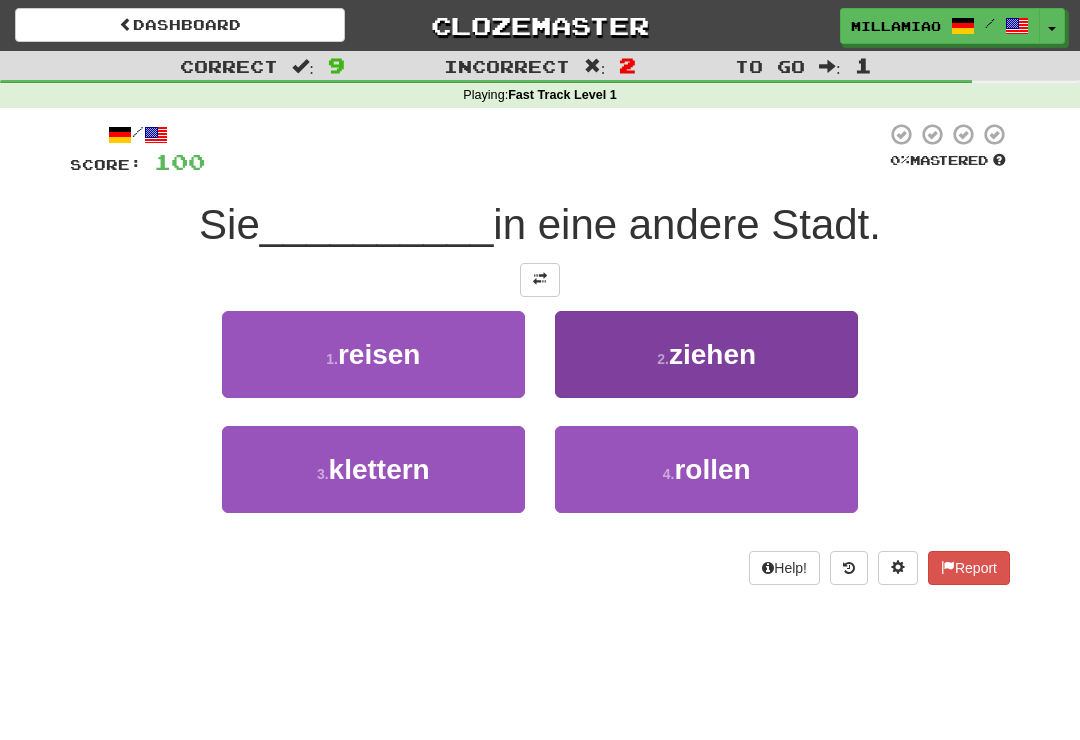 click on "2 .  ziehen" at bounding box center [706, 354] 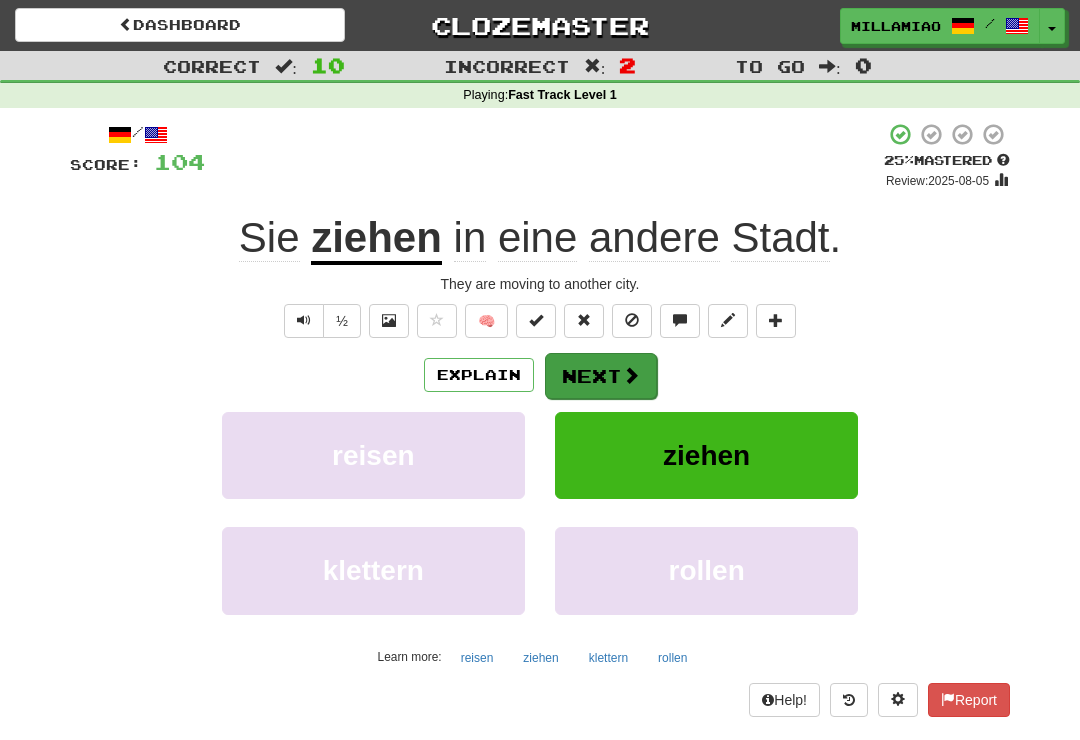 click on "Next" at bounding box center [601, 376] 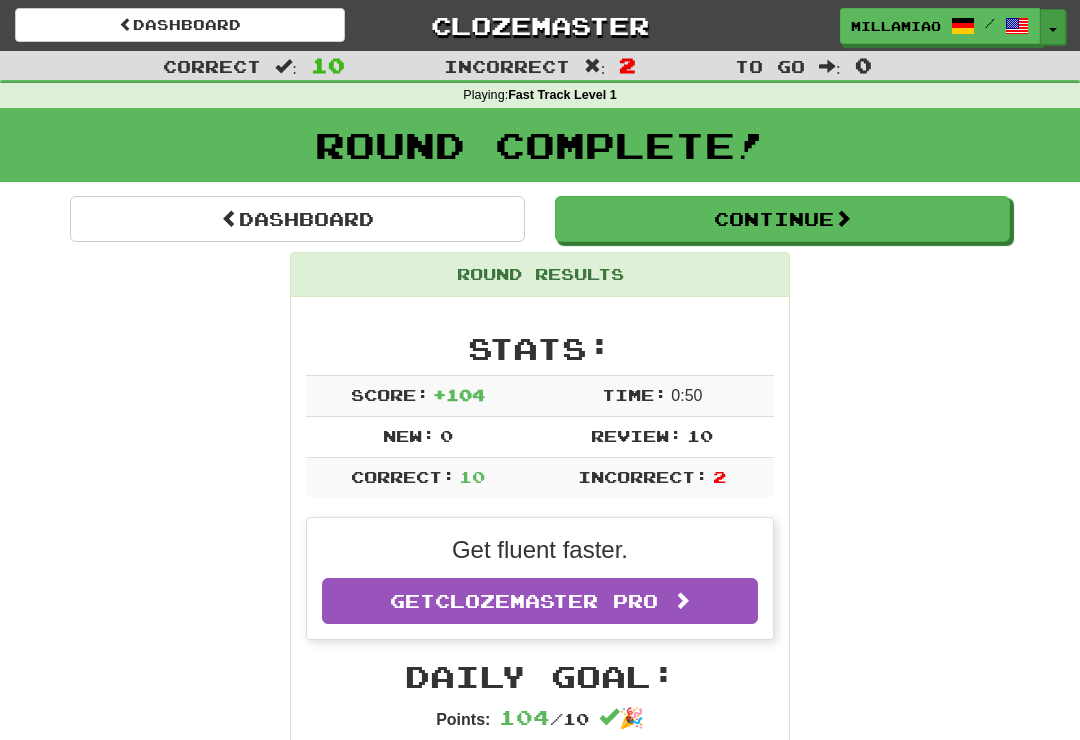 click on "Toggle Dropdown" at bounding box center [1053, 27] 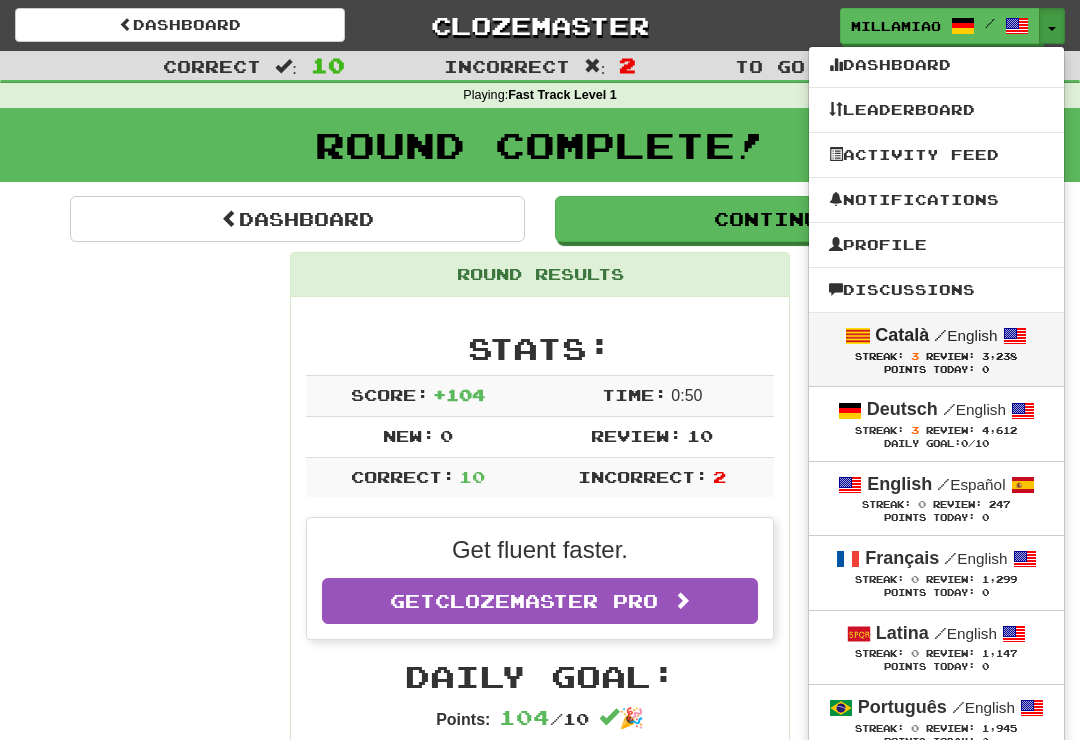 click on "Català
/
English" at bounding box center [936, 336] 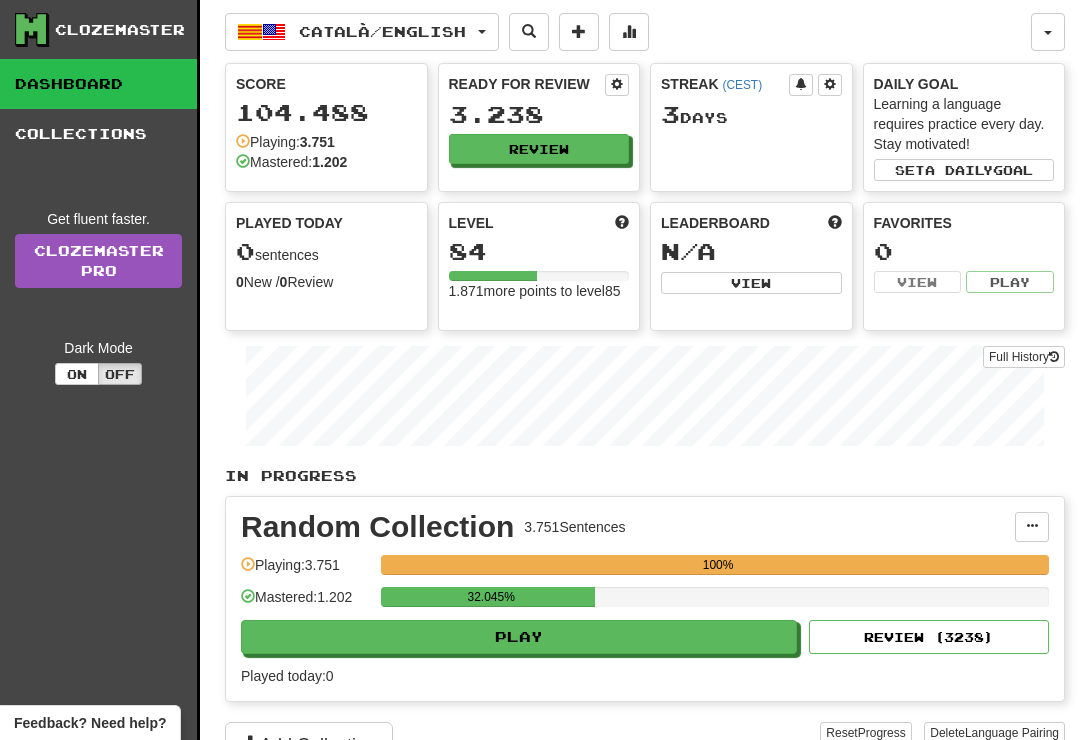 scroll, scrollTop: 0, scrollLeft: 0, axis: both 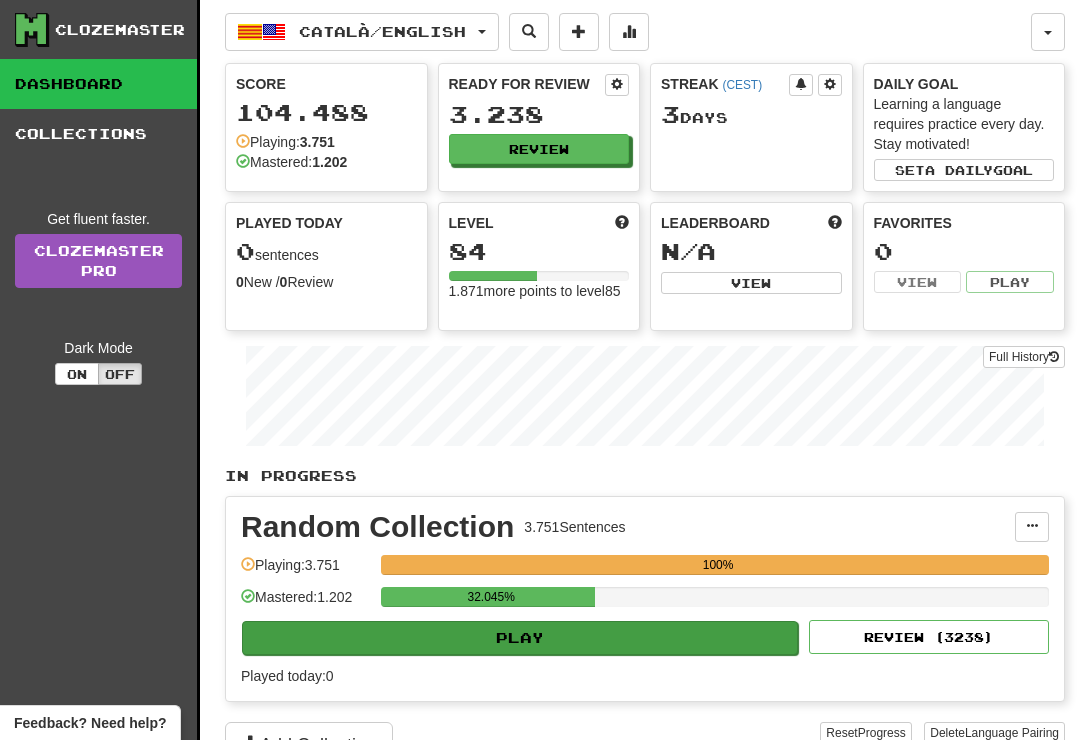 click on "Play" at bounding box center (520, 638) 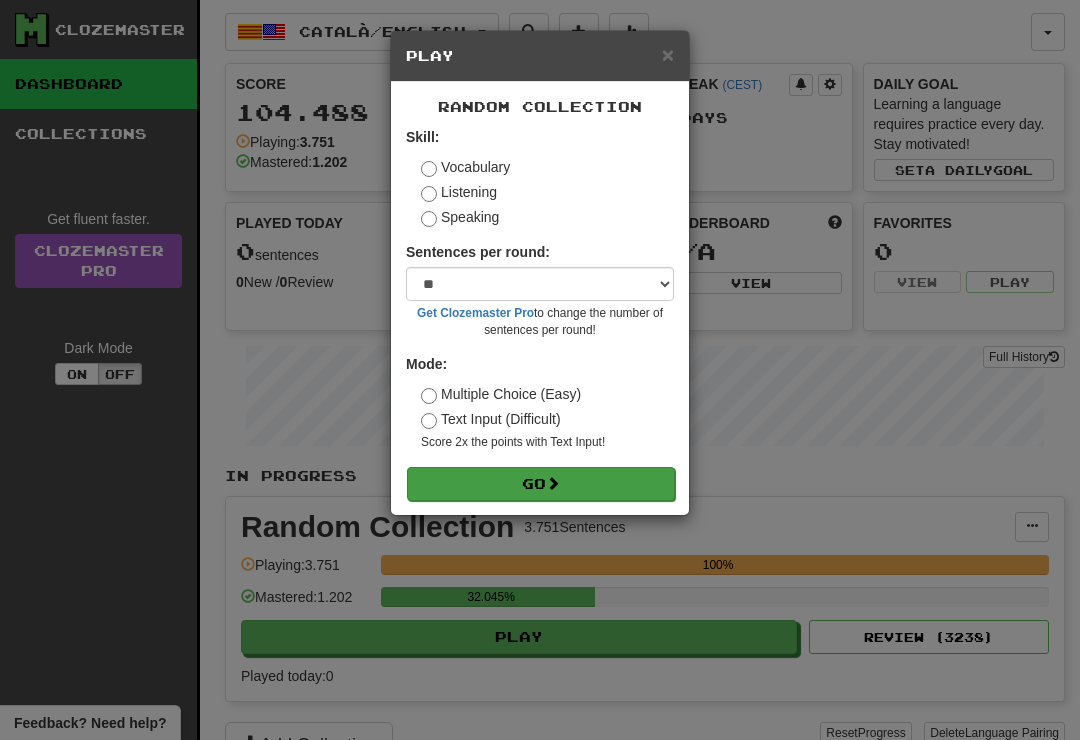 click on "Go" at bounding box center [541, 484] 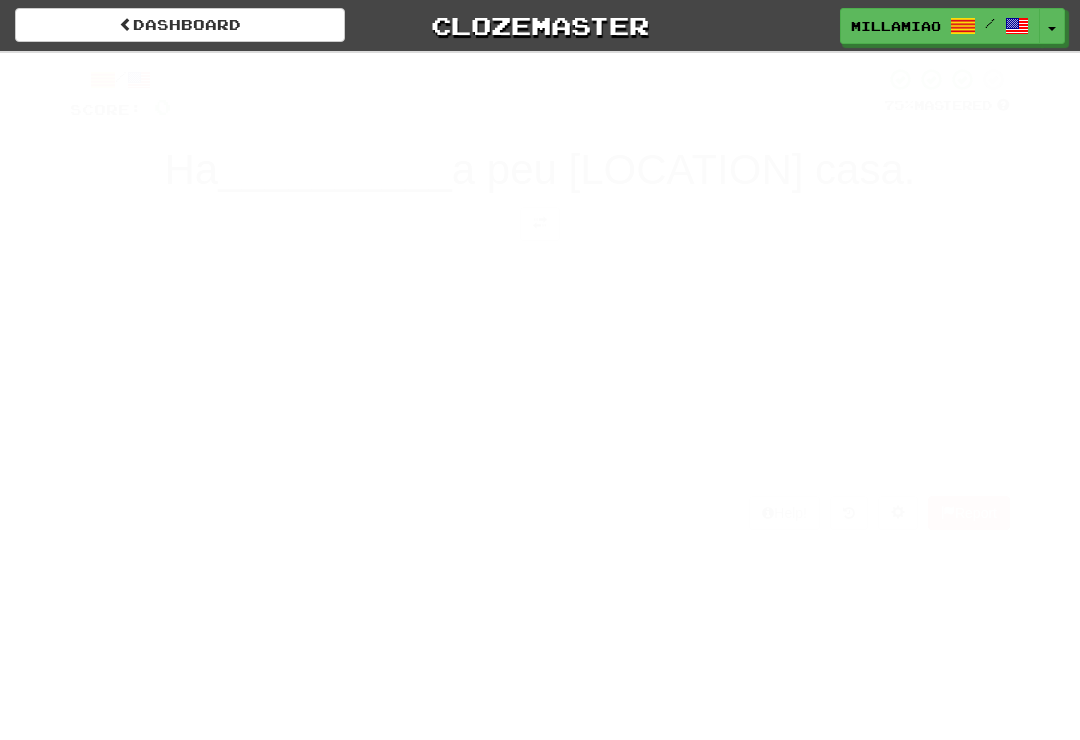 scroll, scrollTop: 0, scrollLeft: 0, axis: both 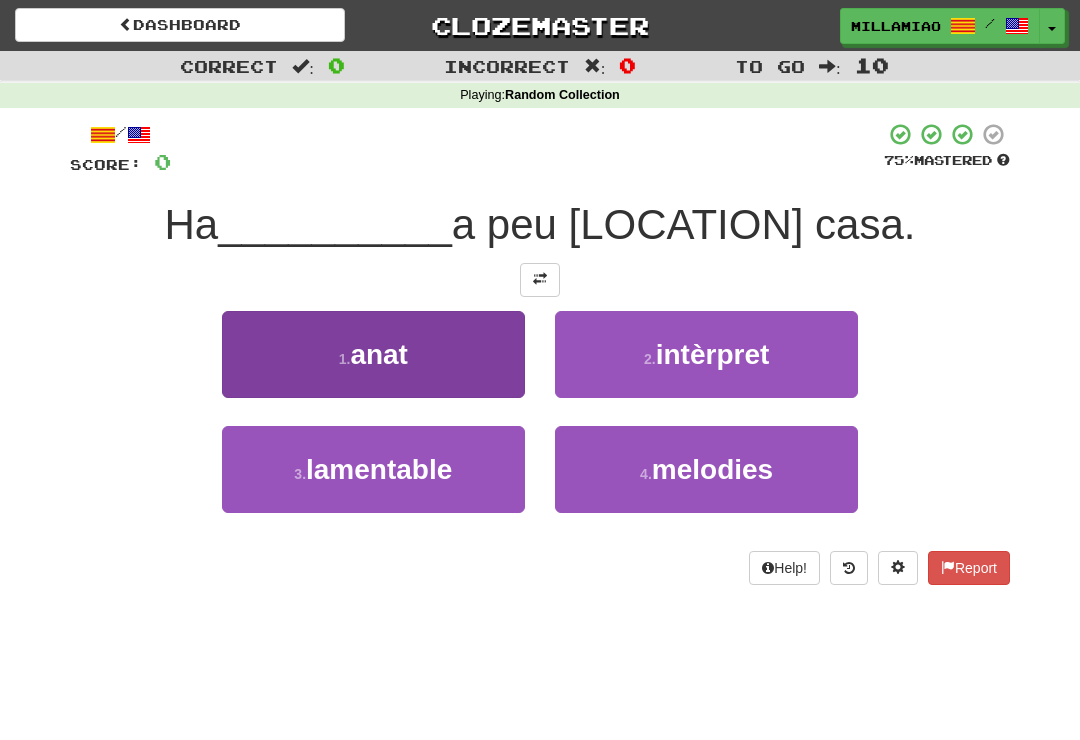 click on "[NUMBER] . anat" at bounding box center [373, 354] 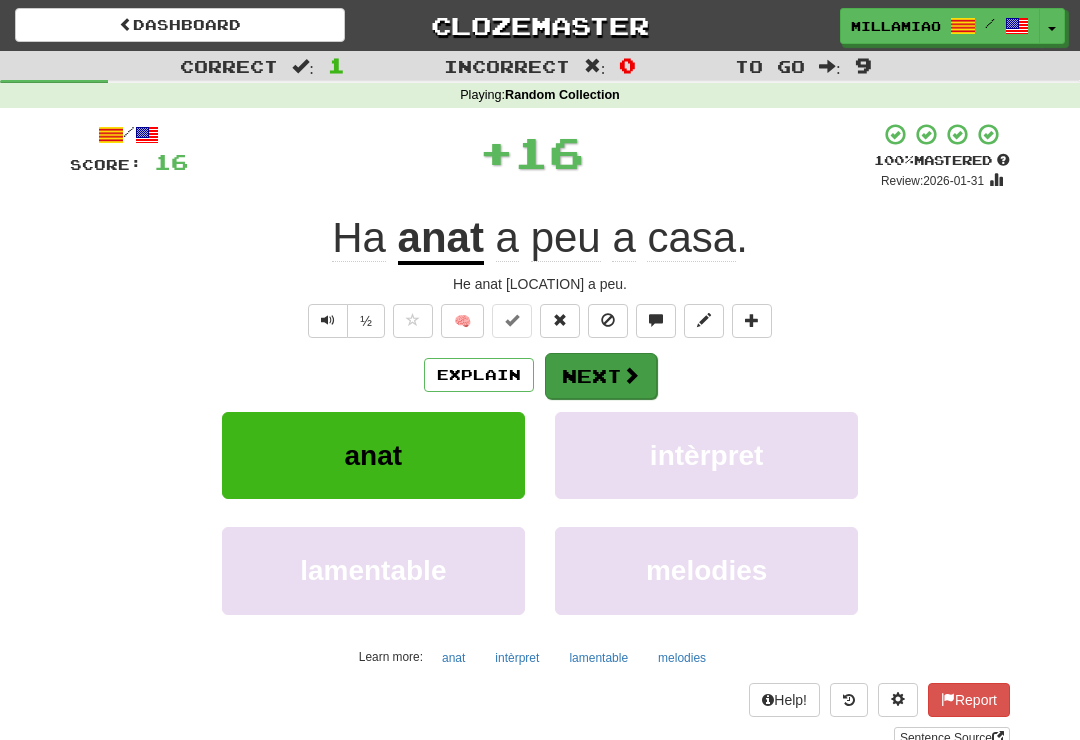 click on "Next" at bounding box center (601, 376) 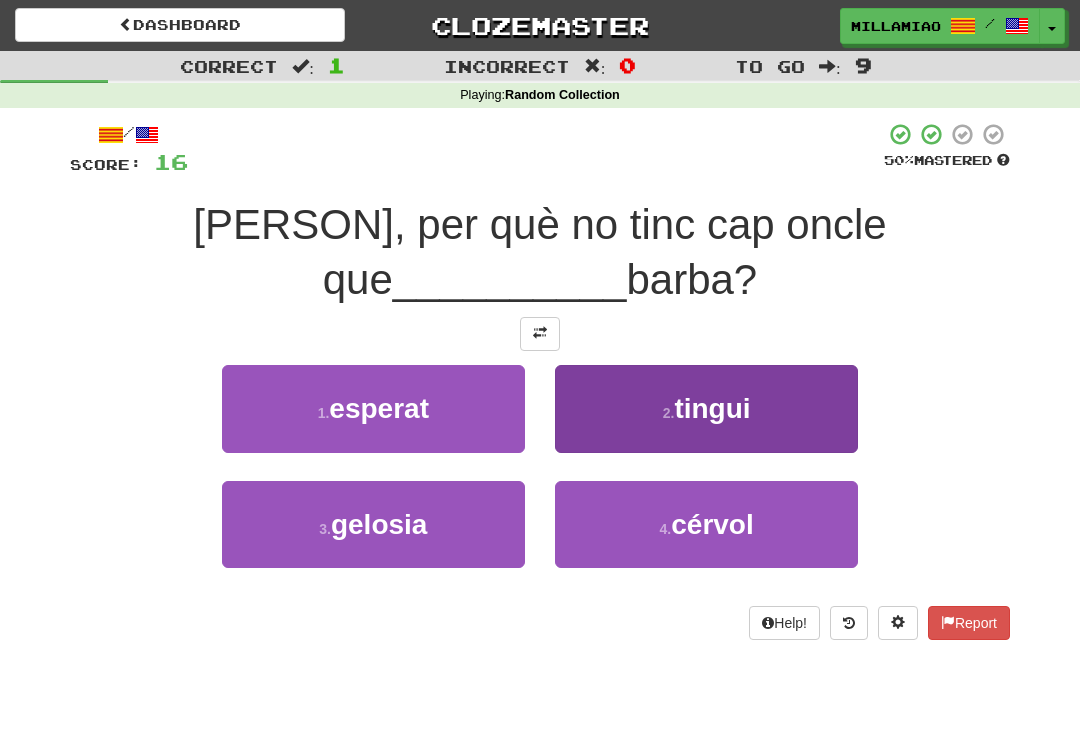 click on "tingui" at bounding box center [712, 408] 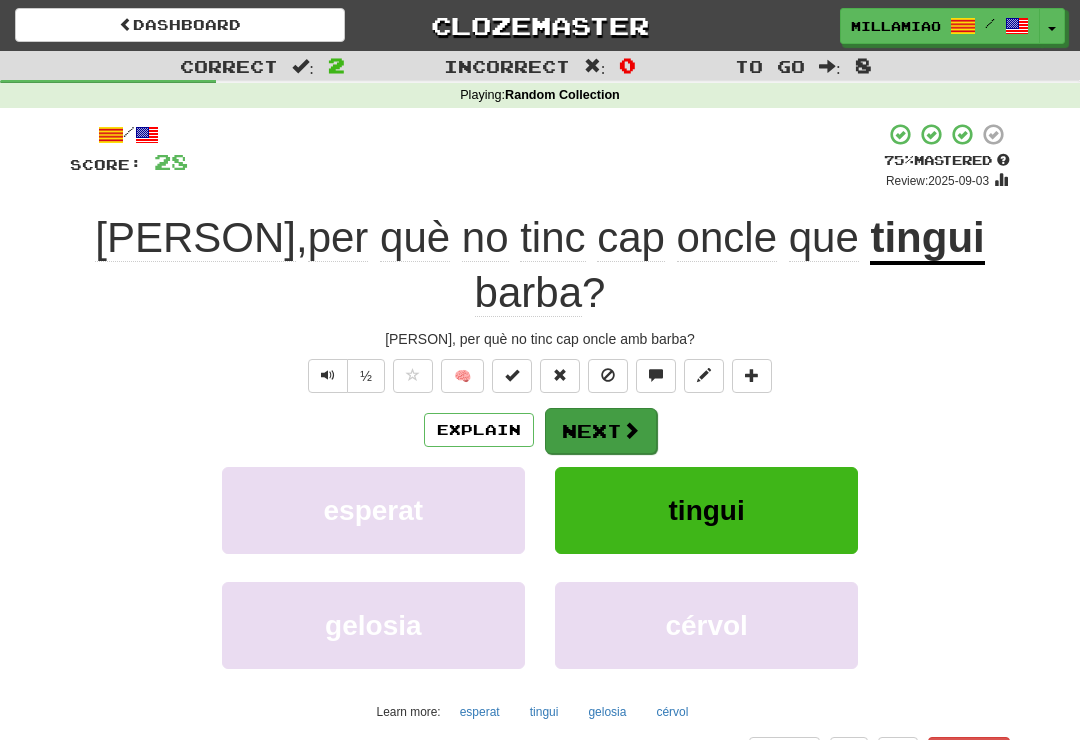 click at bounding box center [631, 430] 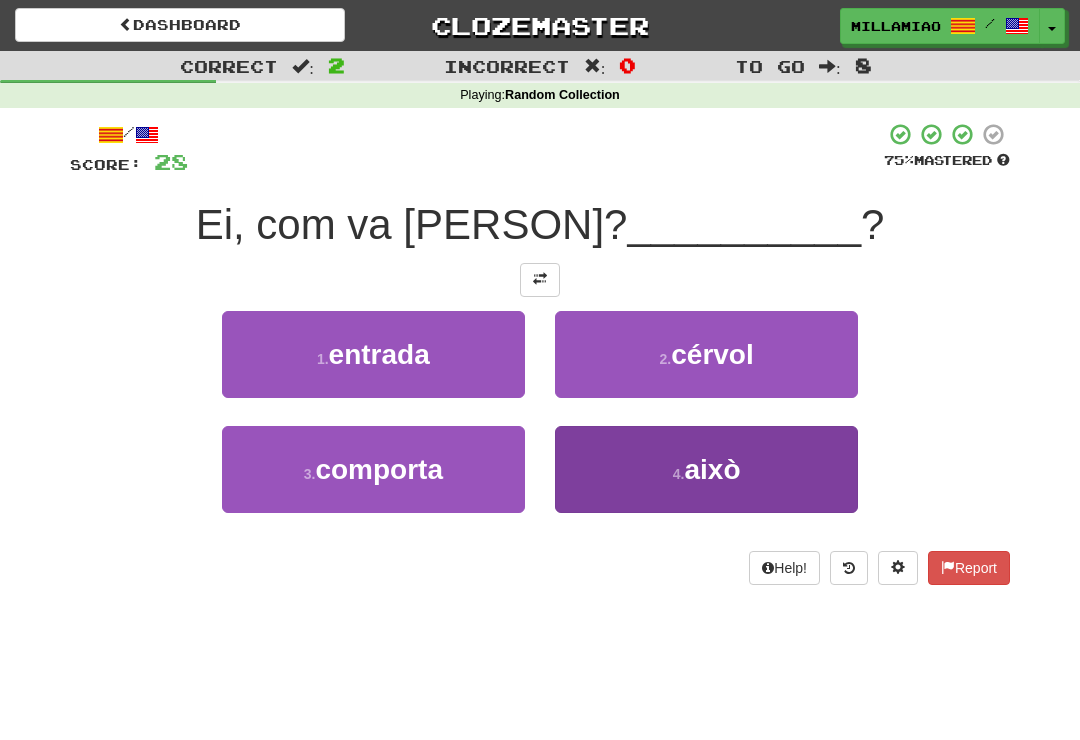 click on "4 .  això" at bounding box center (706, 469) 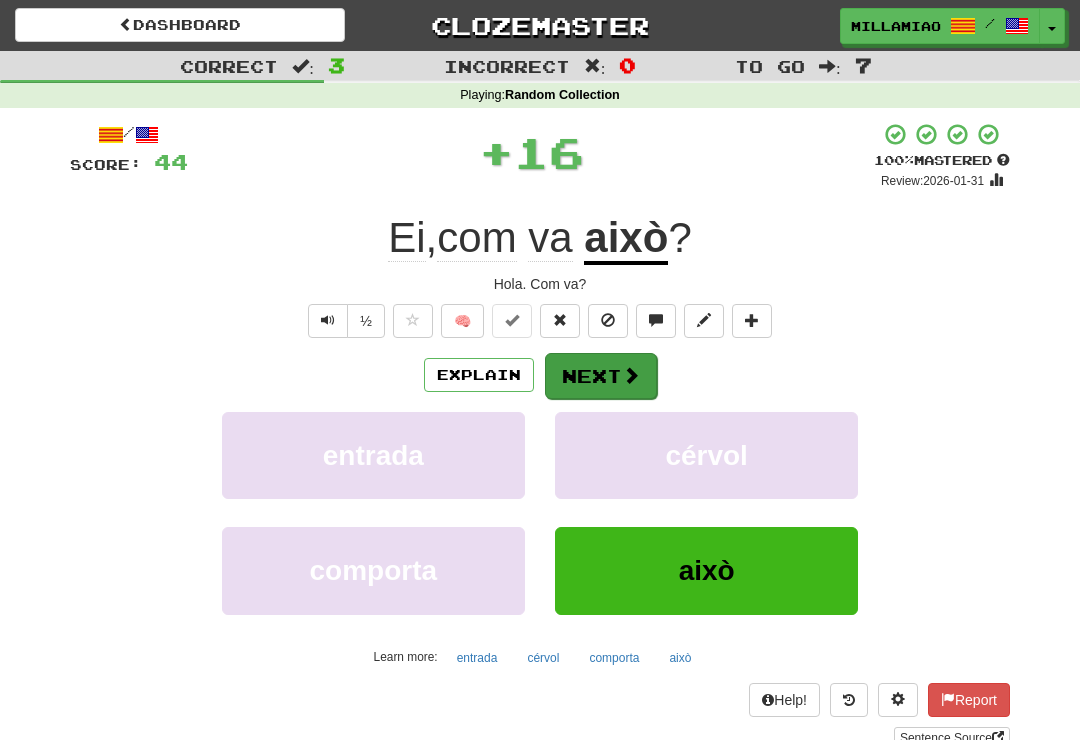 click at bounding box center (631, 375) 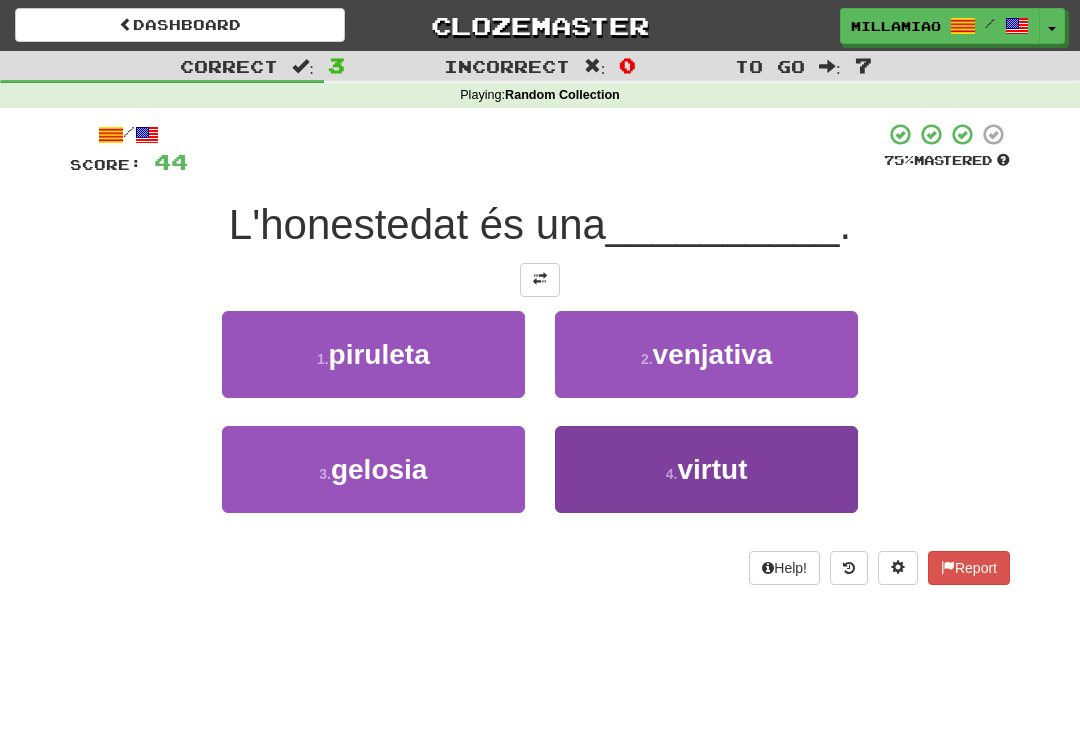 click on "4 .  virtut" at bounding box center (706, 469) 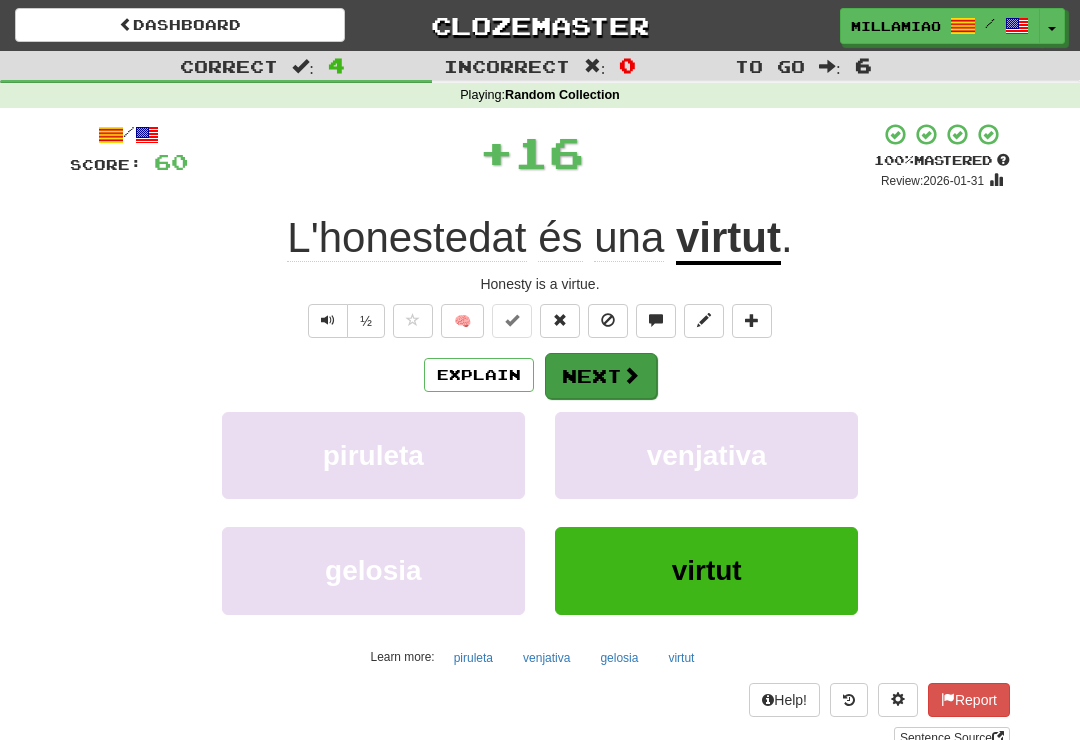 click on "Next" at bounding box center [601, 376] 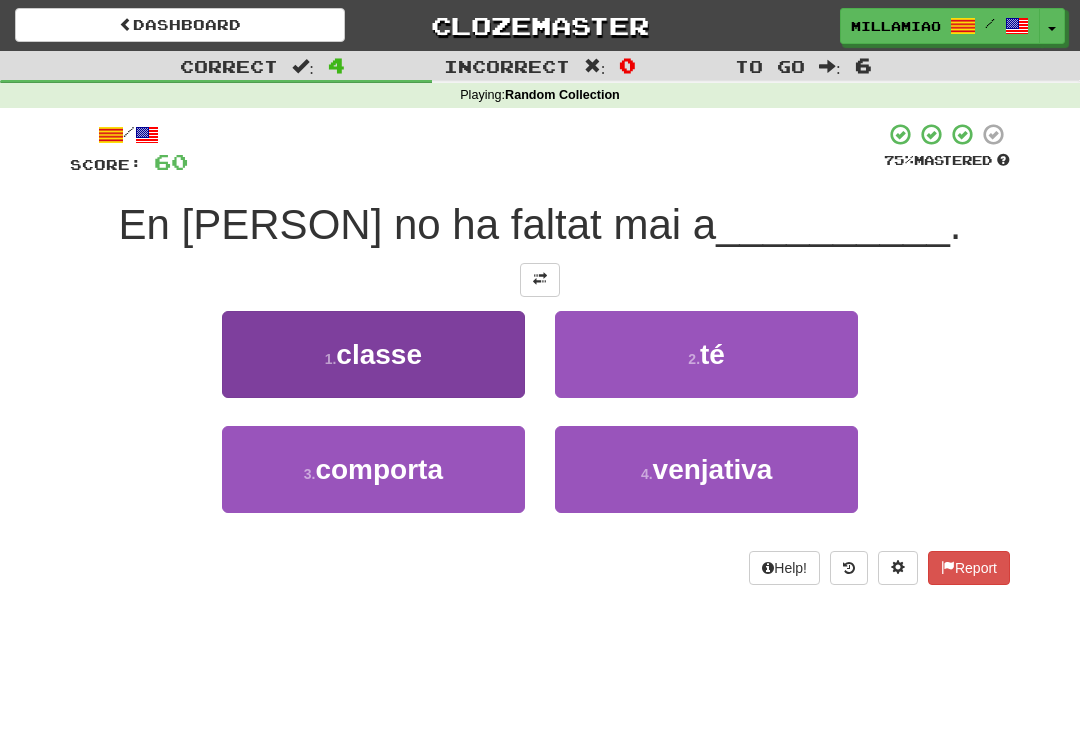click on "1 .  classe" at bounding box center [373, 354] 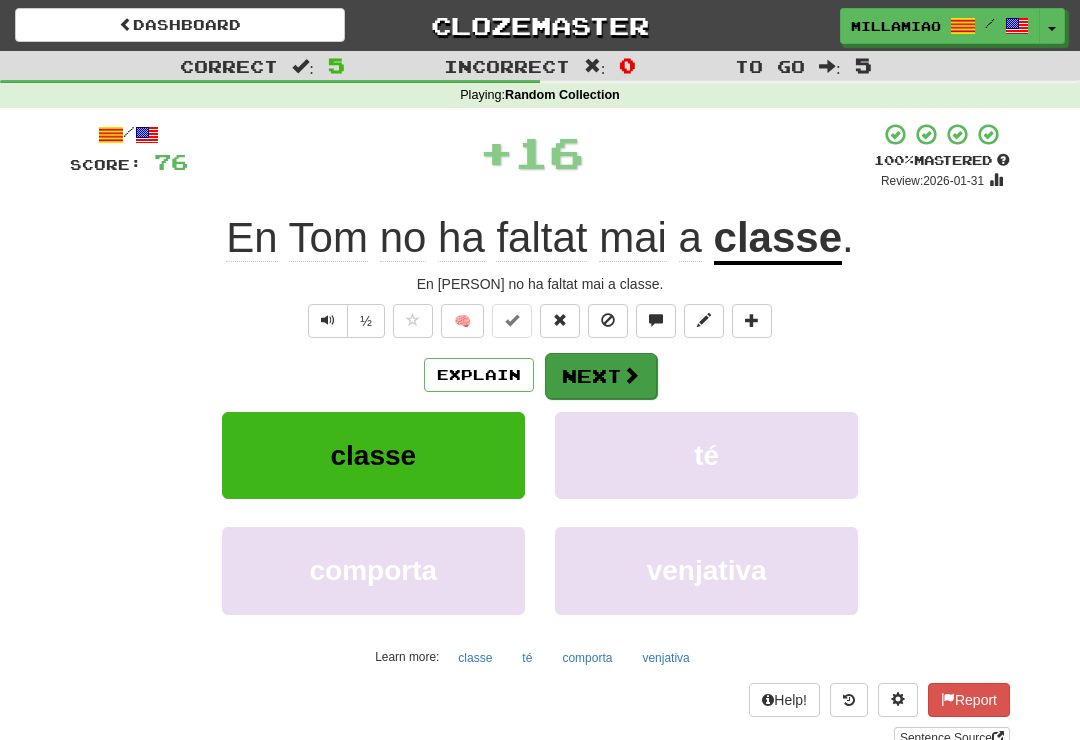 click on "Next" at bounding box center [601, 376] 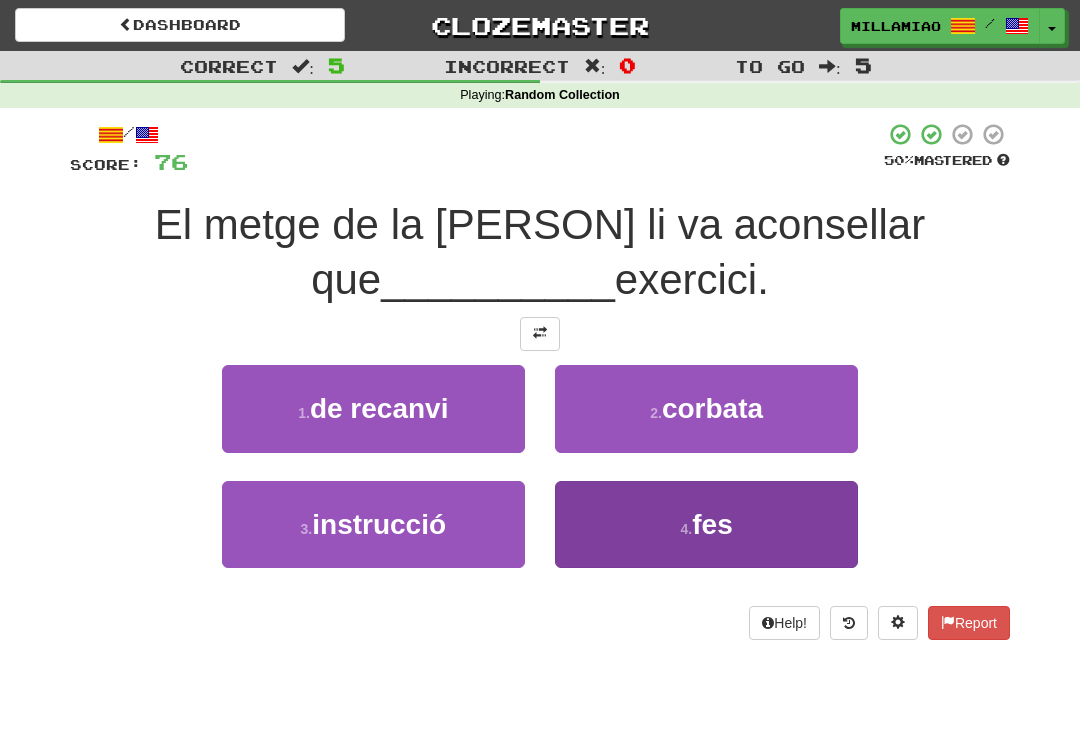 click on "fes" at bounding box center [712, 524] 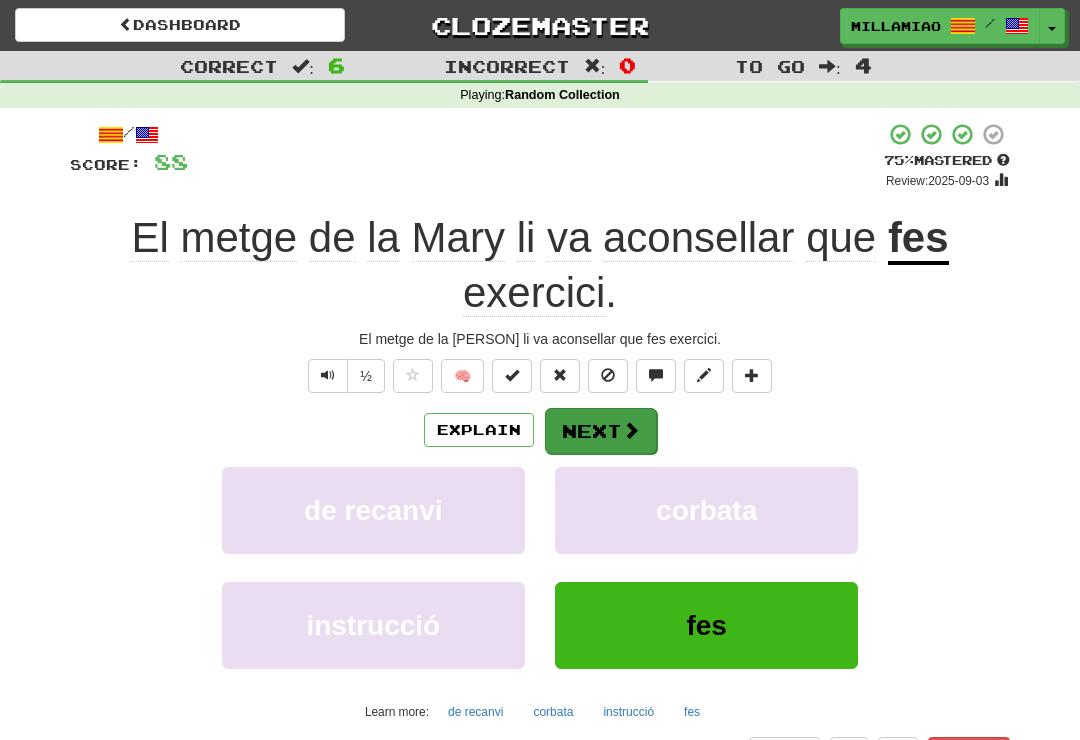 click at bounding box center [631, 430] 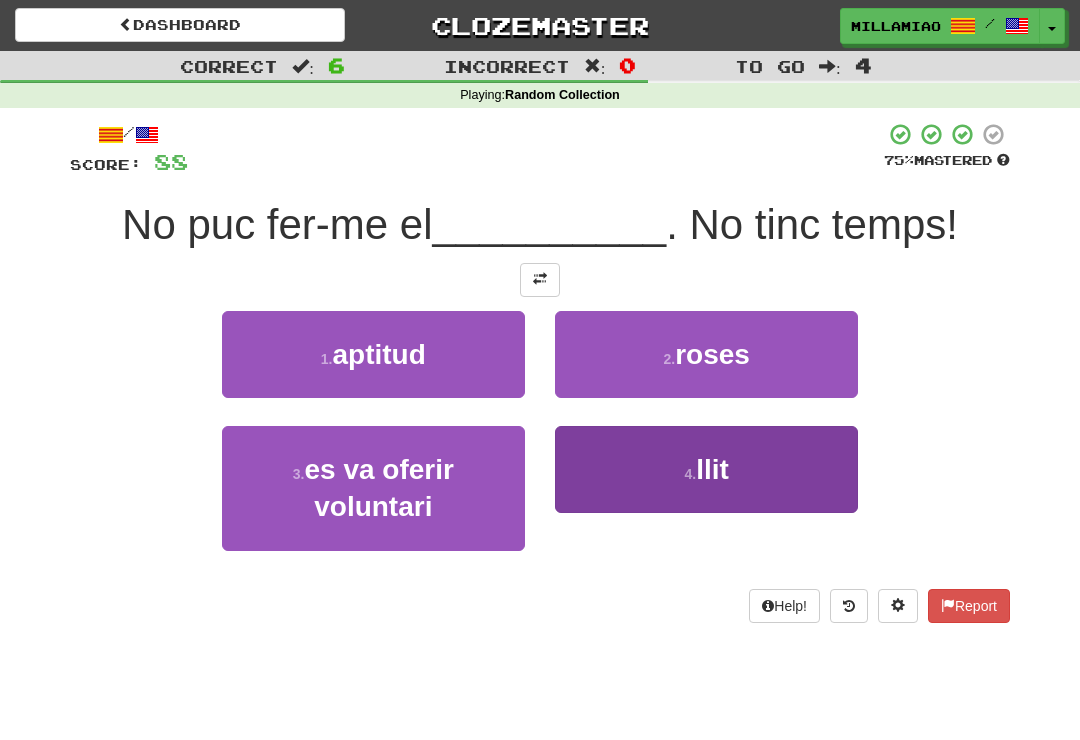 click on "4 ." at bounding box center (690, 474) 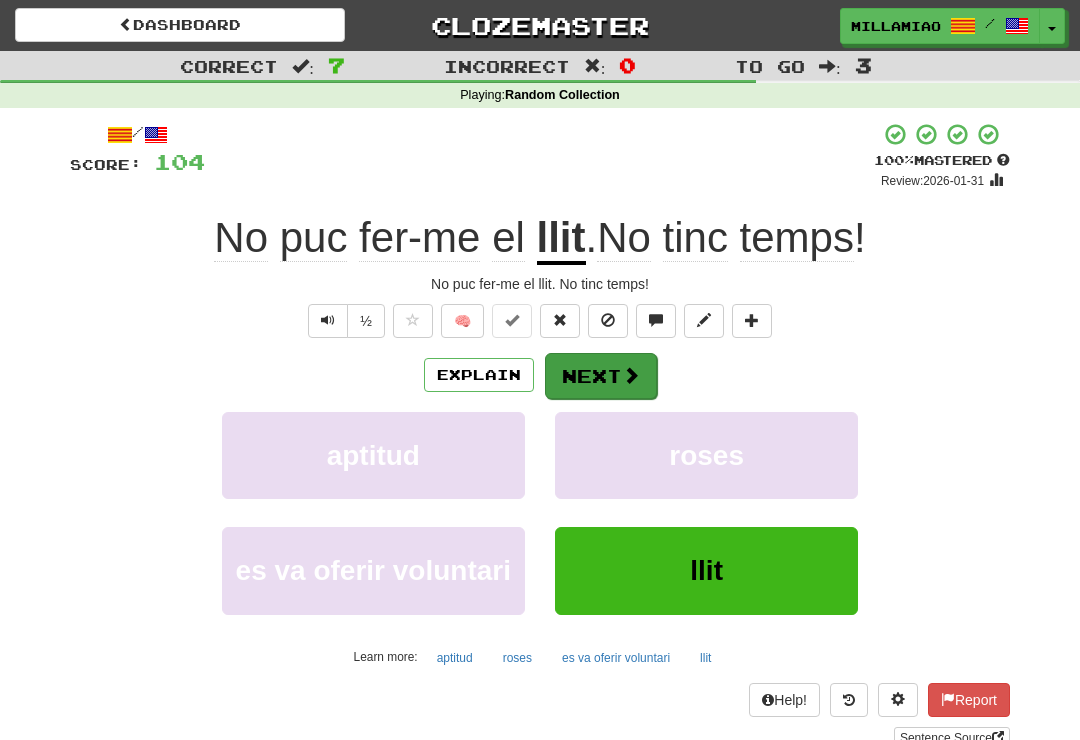 click on "Next" at bounding box center [601, 376] 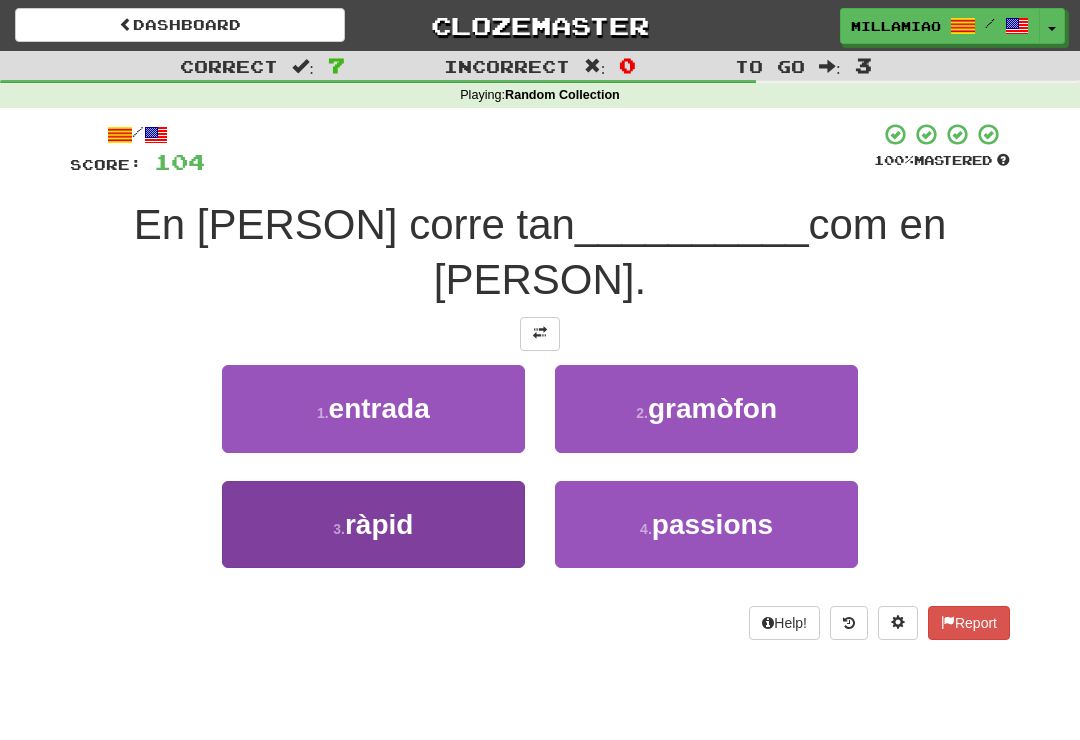 click on "3 .  ràpid" at bounding box center [373, 524] 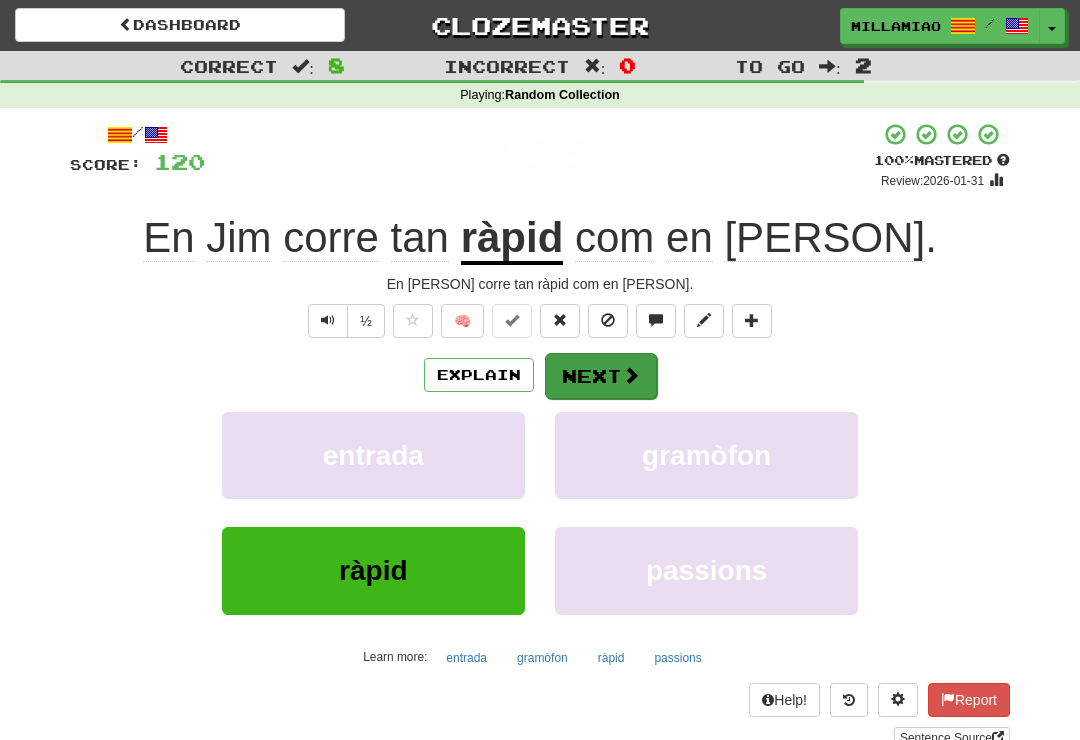 click at bounding box center [631, 375] 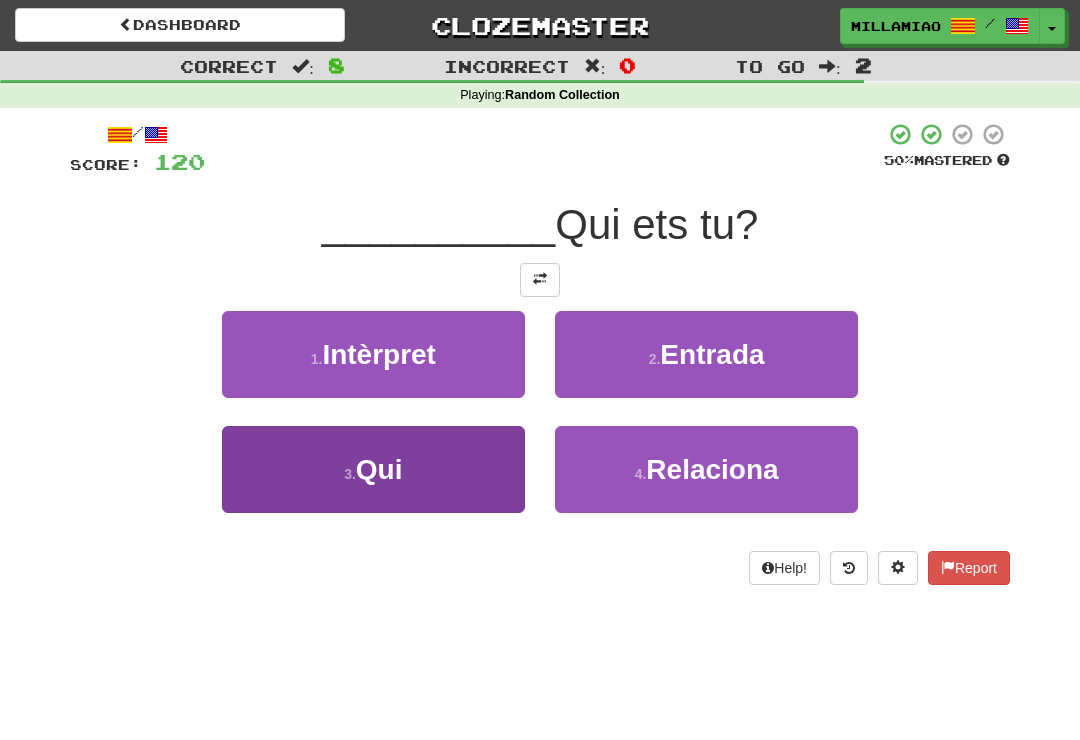click on "3 .  Qui" at bounding box center [373, 469] 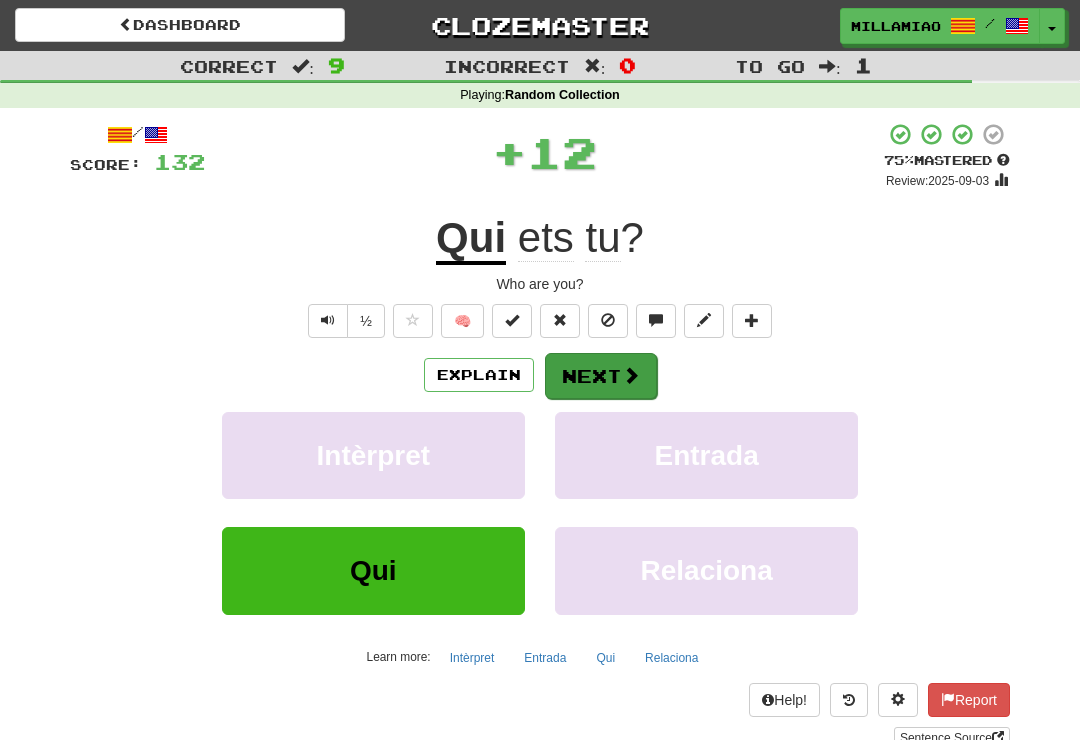 click at bounding box center [631, 375] 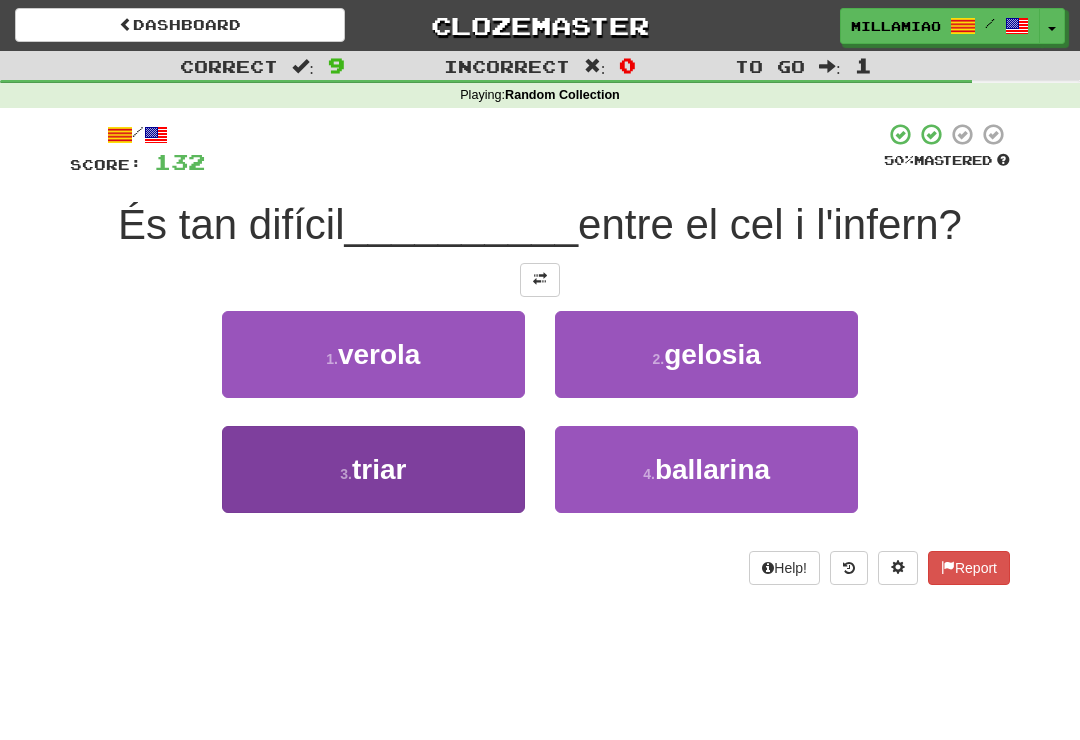 click on "3 .  triar" at bounding box center [373, 469] 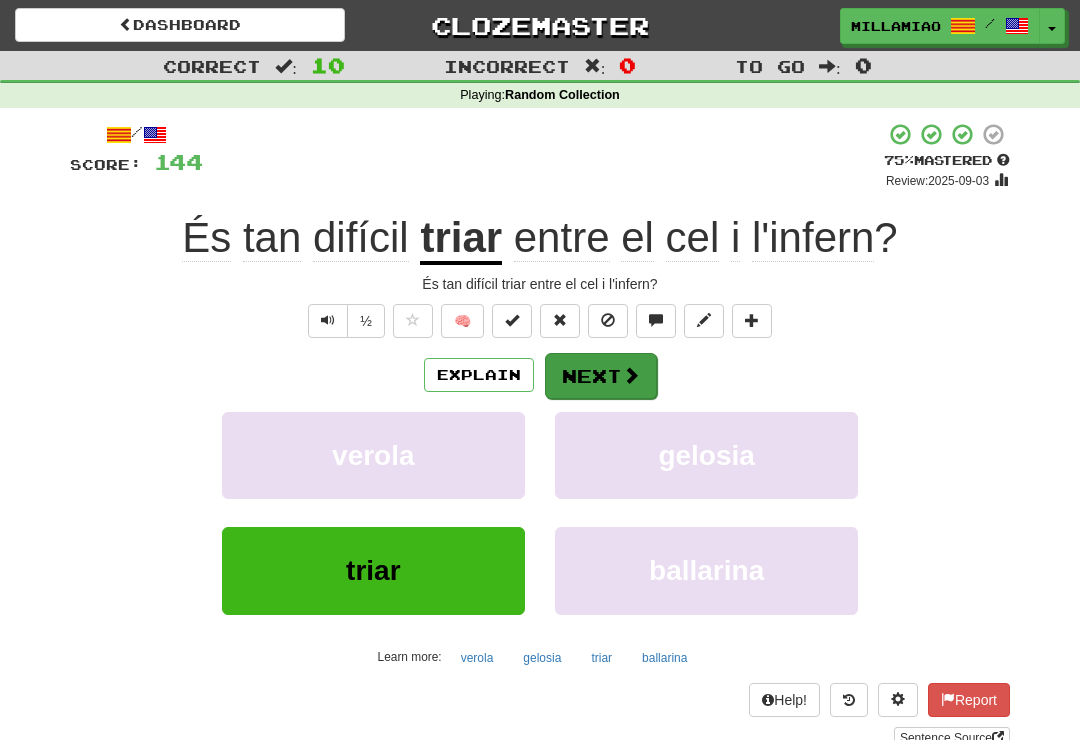 click on "Next" at bounding box center (601, 376) 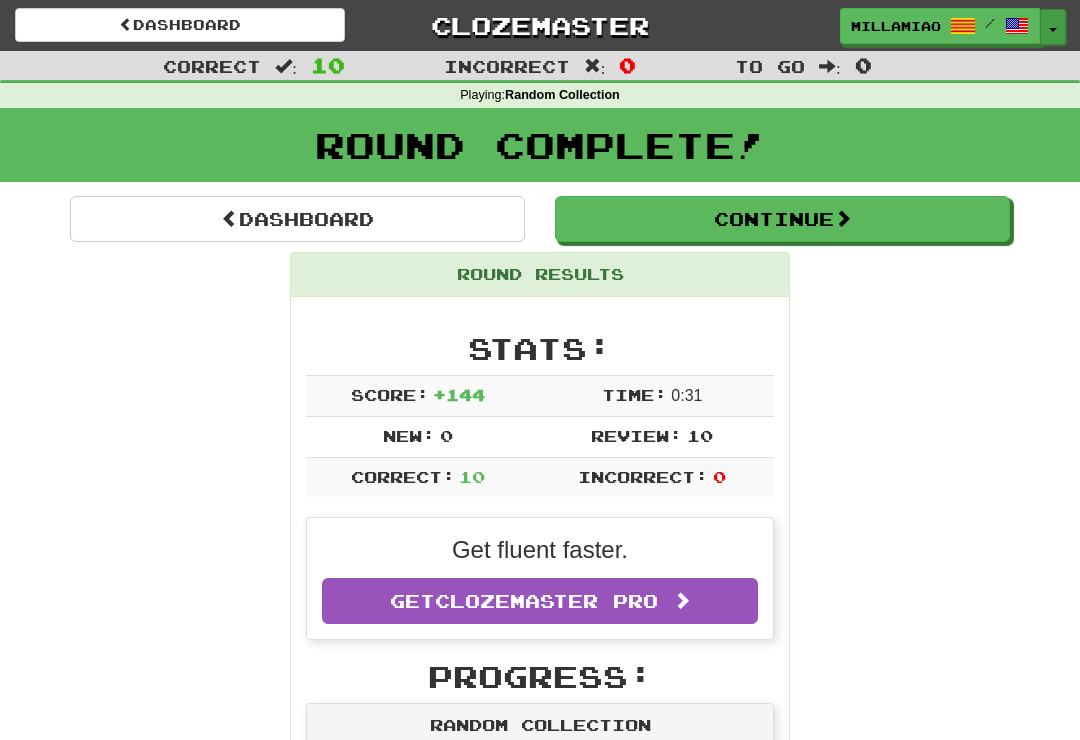 click on "Toggle Dropdown" at bounding box center (1053, 27) 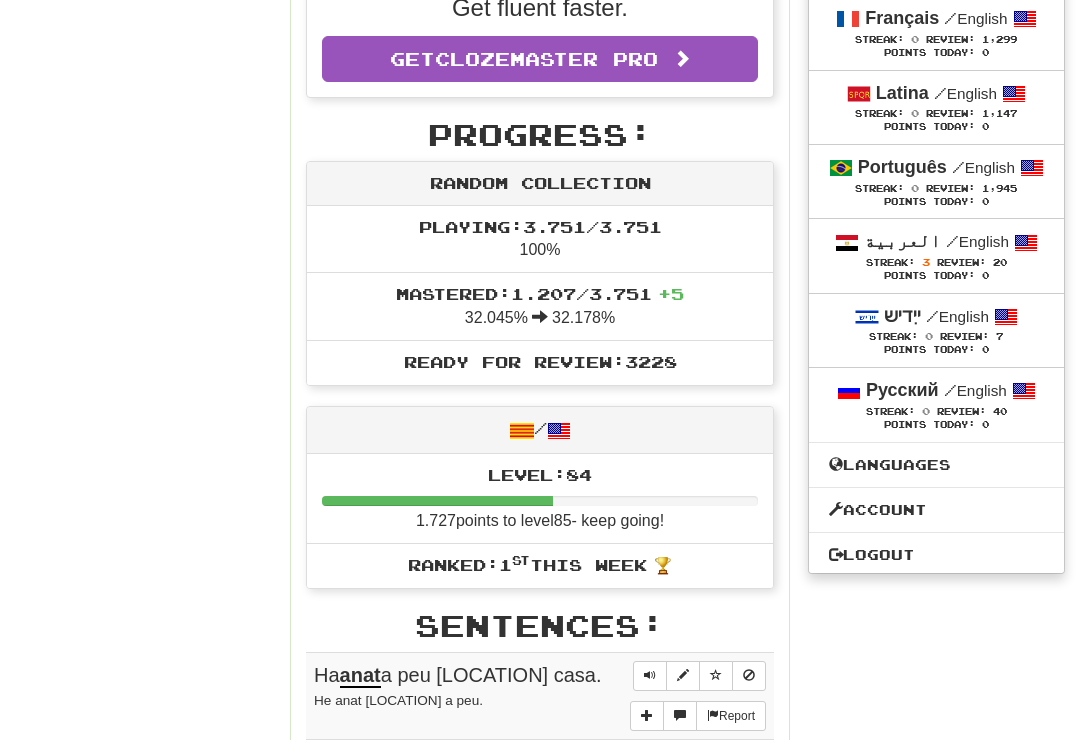 scroll, scrollTop: 552, scrollLeft: 0, axis: vertical 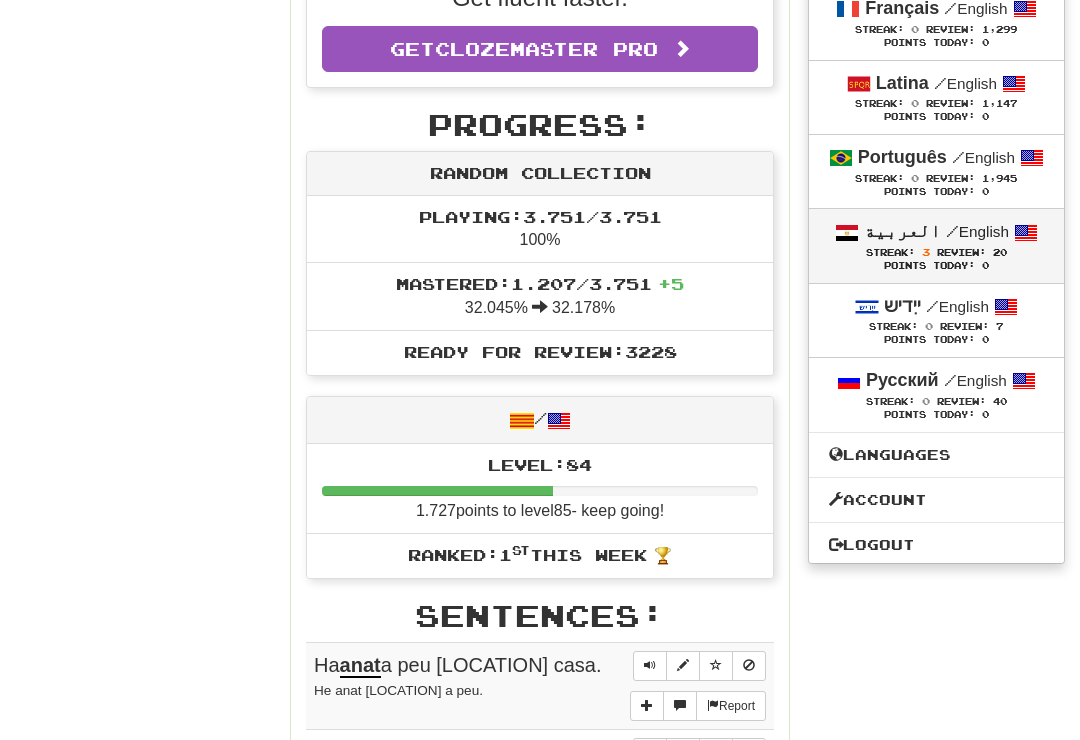 click on "العربية
/
English" at bounding box center [936, 232] 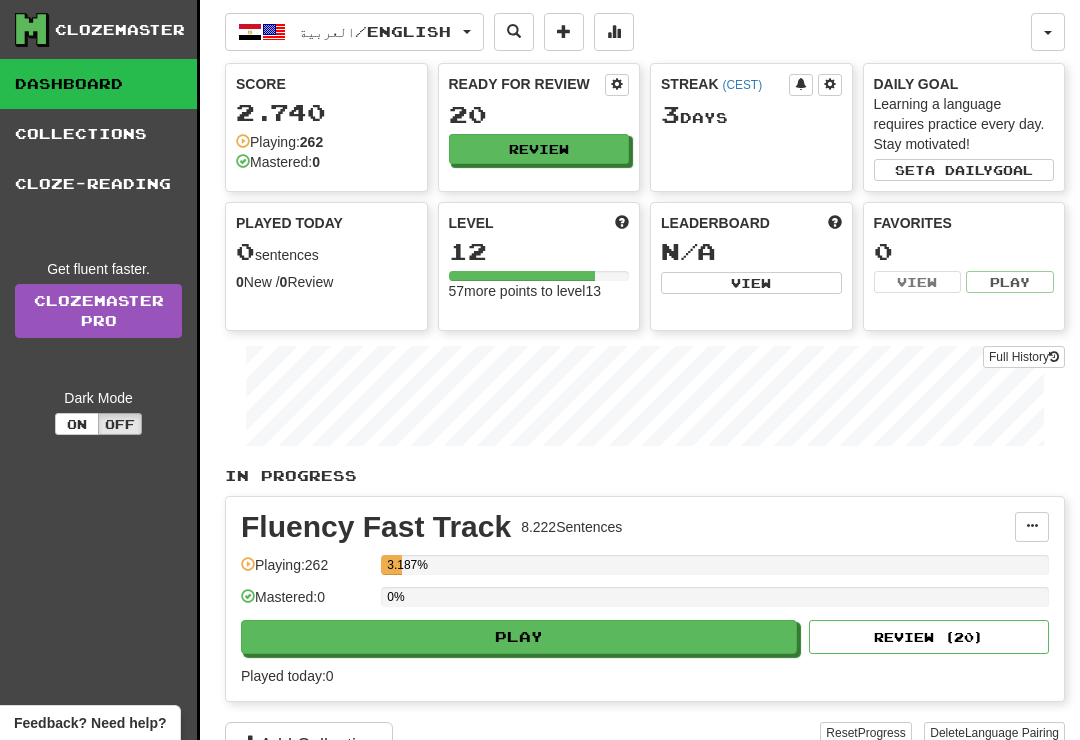 scroll, scrollTop: 0, scrollLeft: 0, axis: both 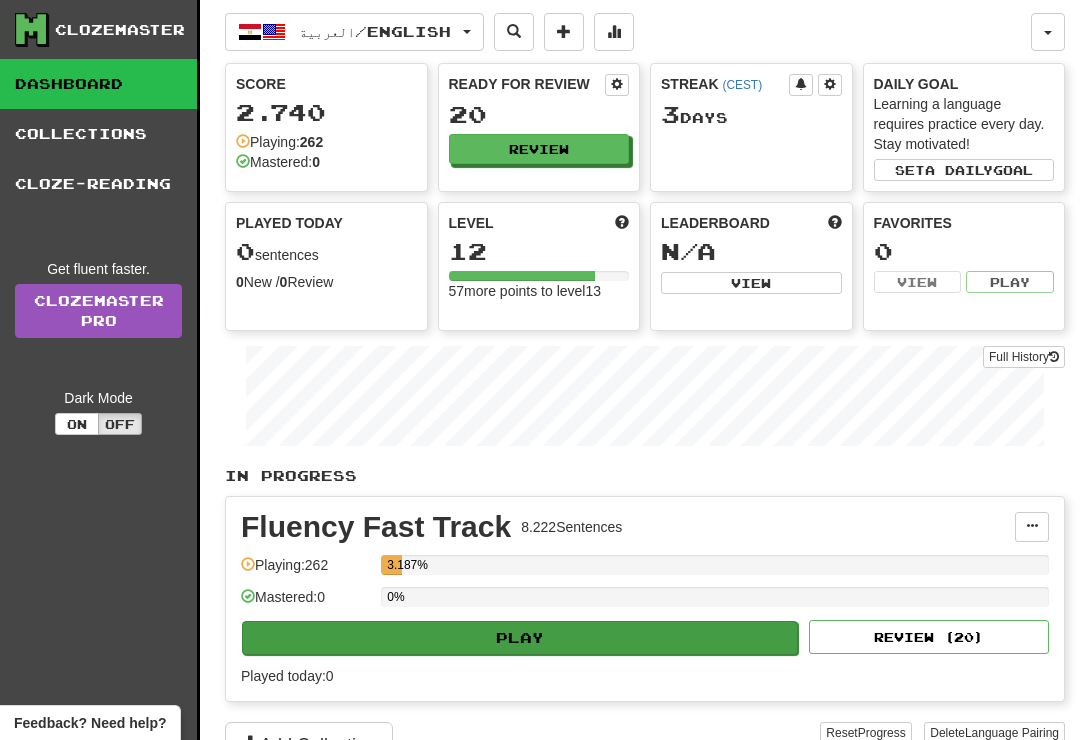 click on "Play" at bounding box center [520, 638] 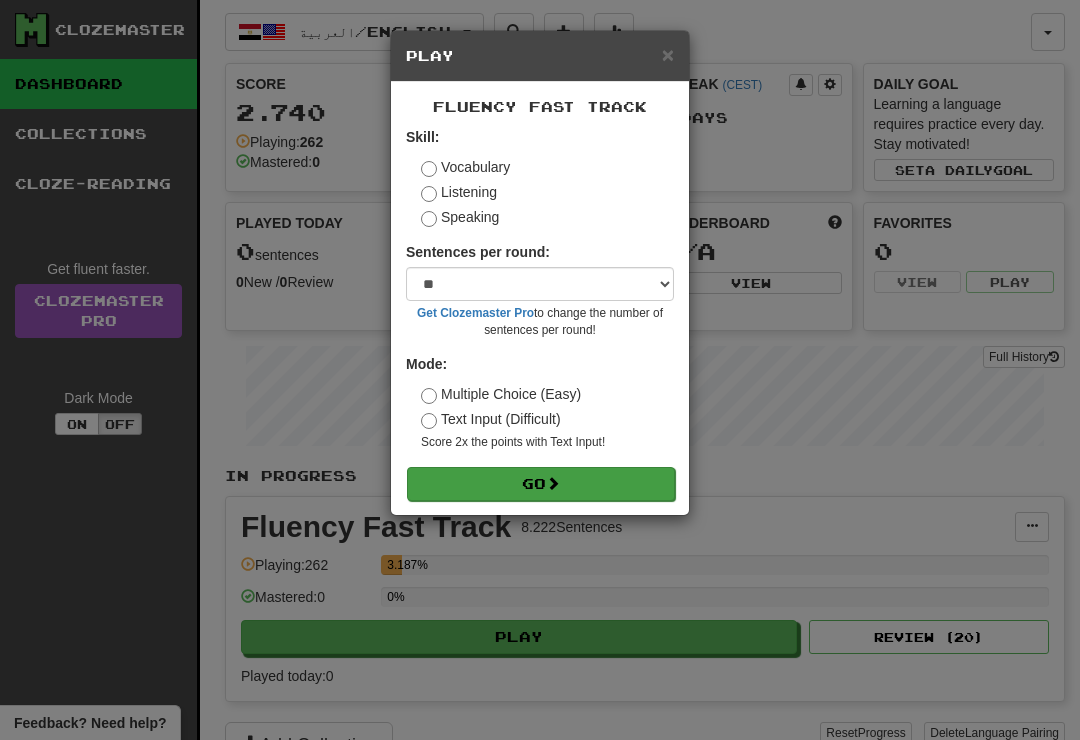 click on "Go" at bounding box center [541, 484] 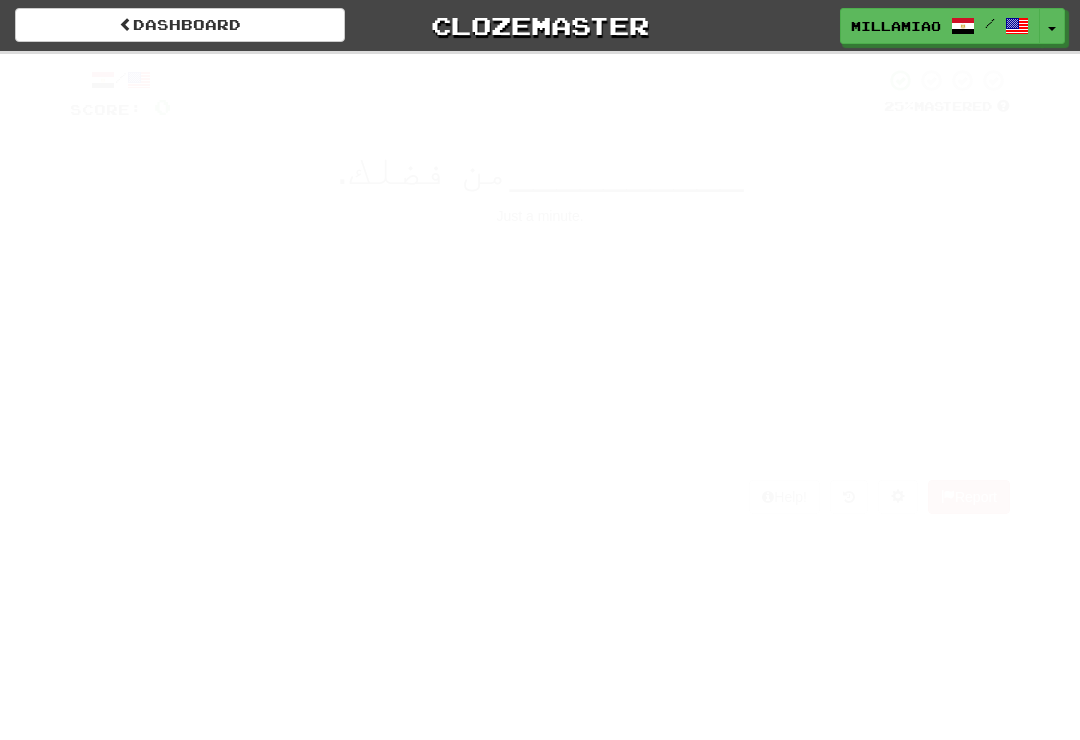 scroll, scrollTop: 0, scrollLeft: 0, axis: both 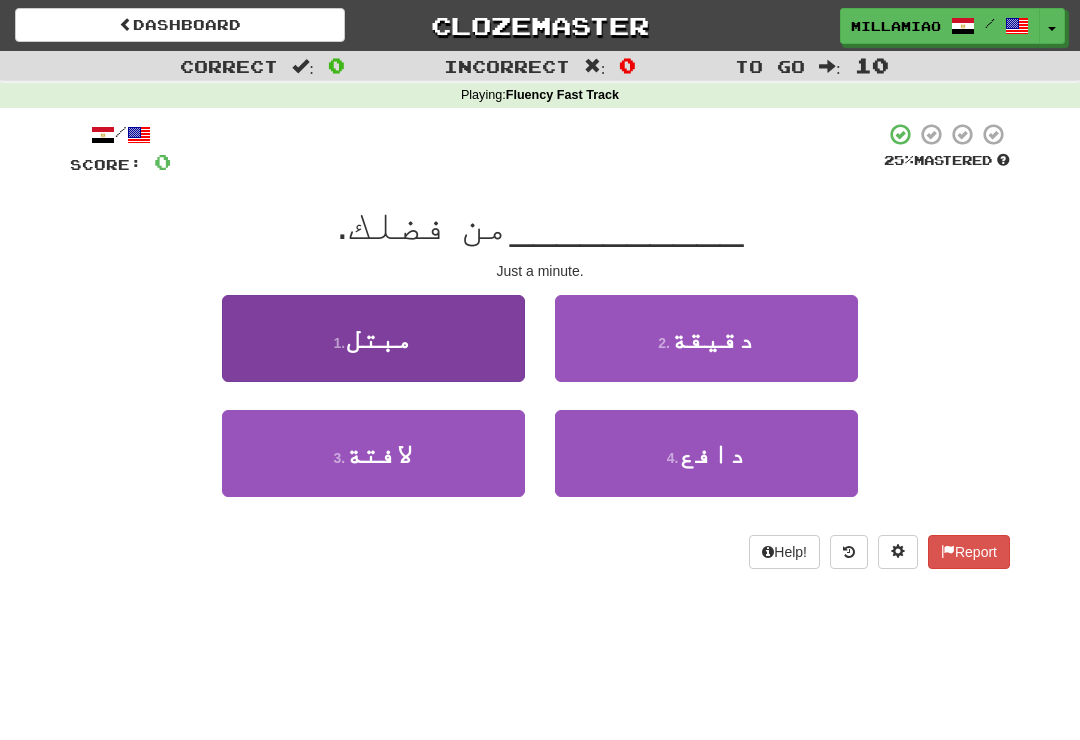click on "1 .  مبتل" at bounding box center [373, 338] 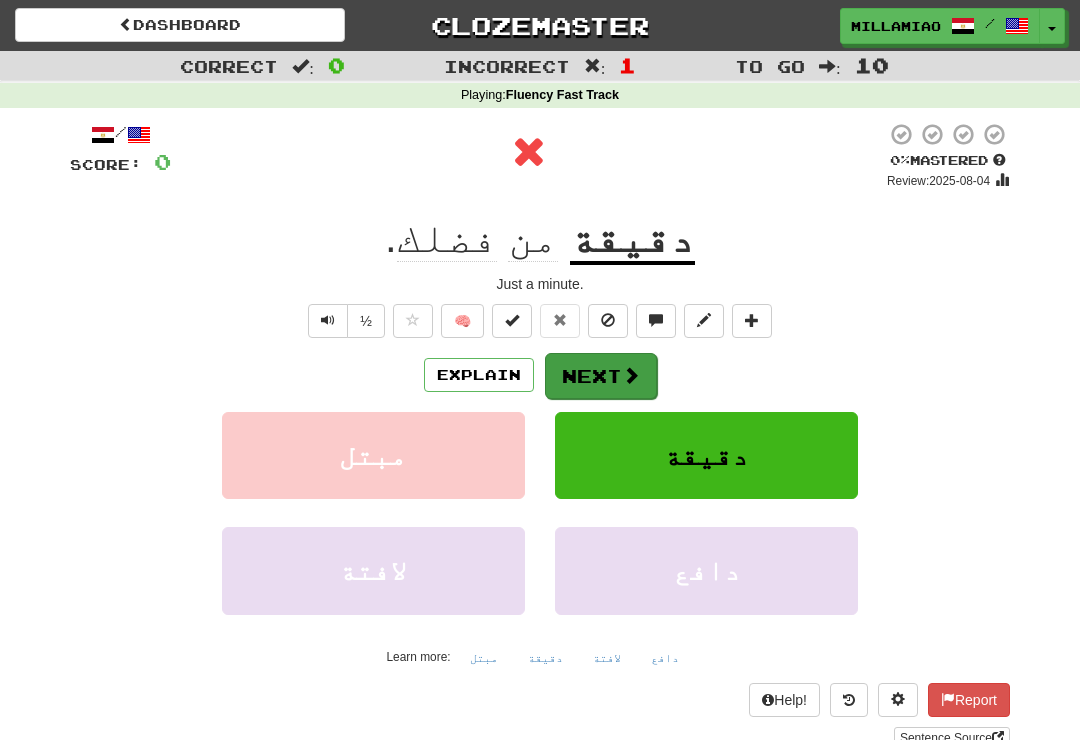 click on "Next" at bounding box center (601, 376) 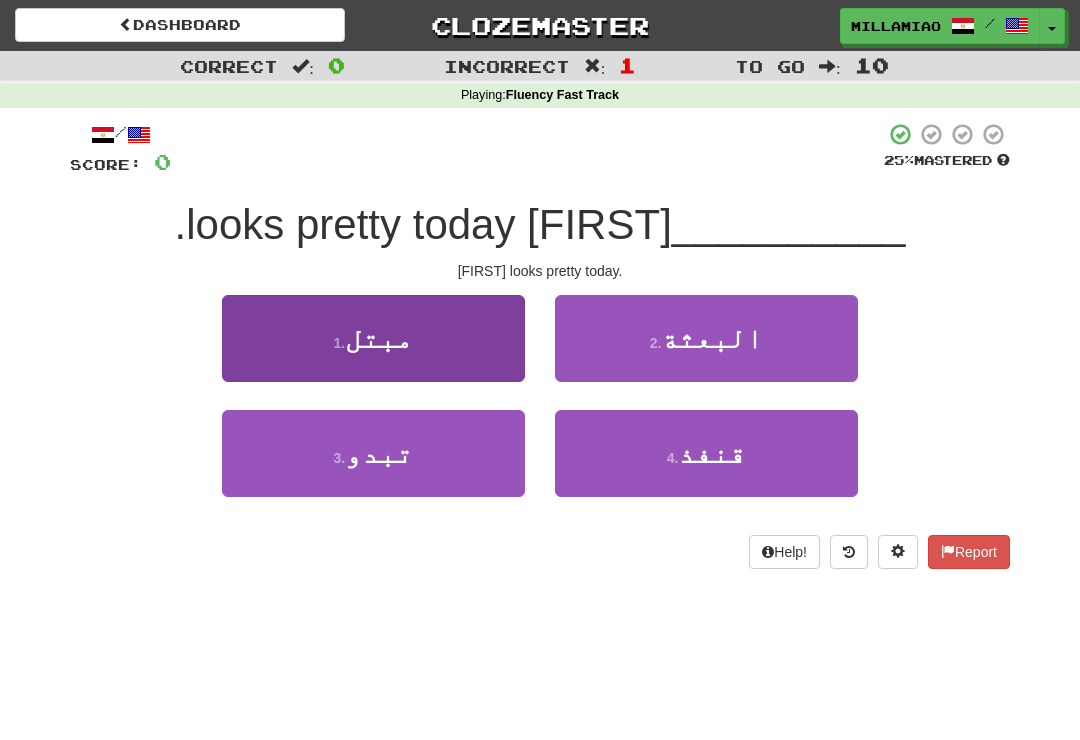 click on "1 .  مبتل" at bounding box center [373, 338] 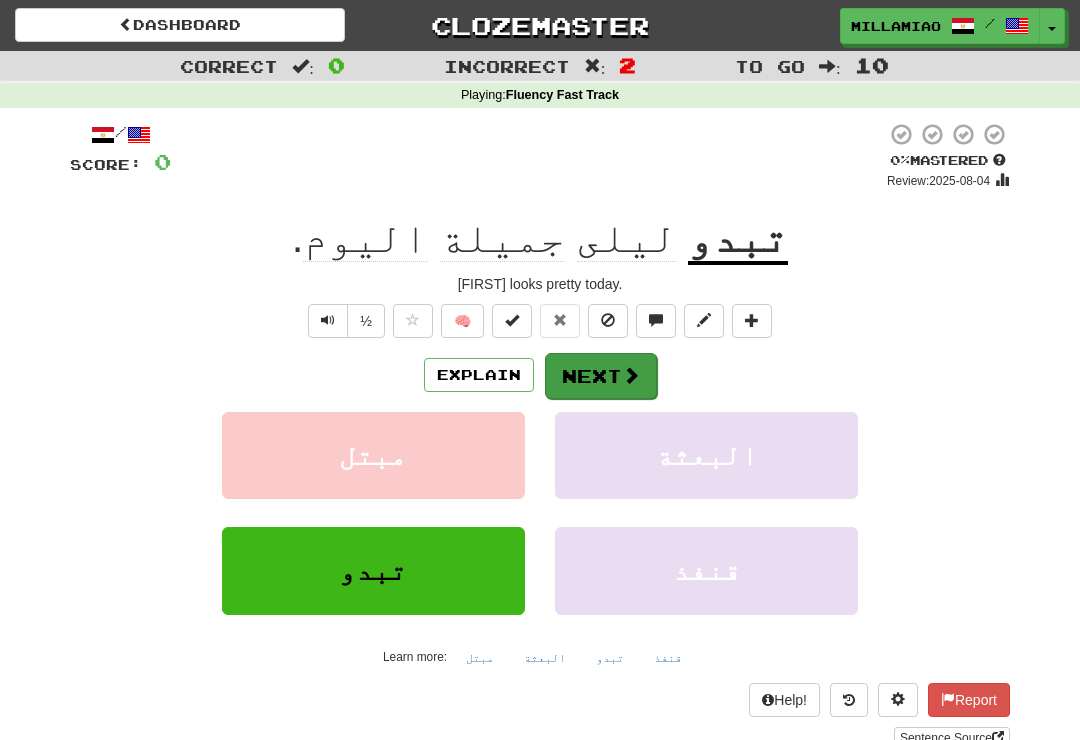 click on "Next" at bounding box center [601, 376] 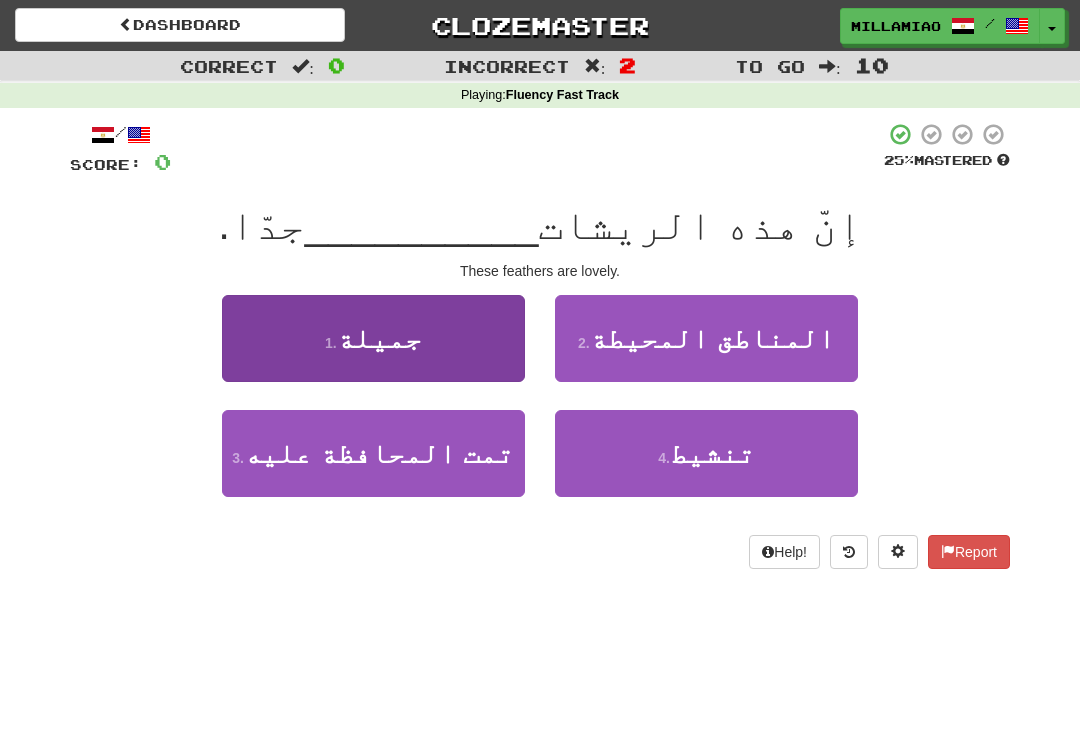 click on "1 .  جميلة" at bounding box center [373, 338] 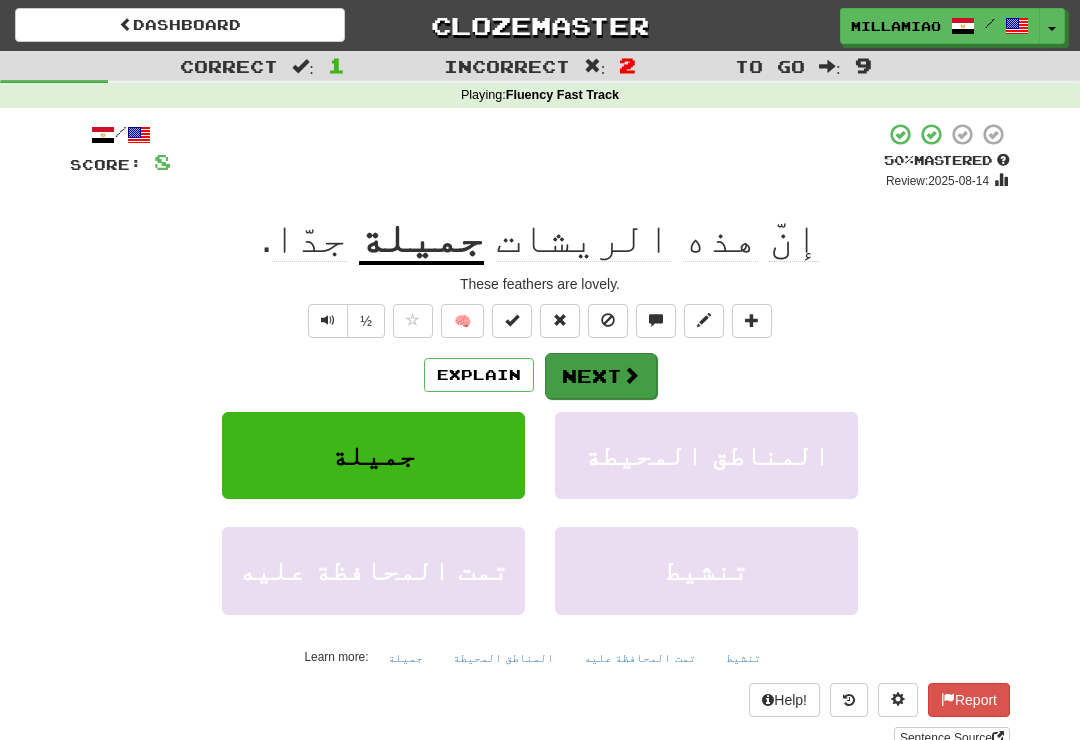 click at bounding box center (631, 375) 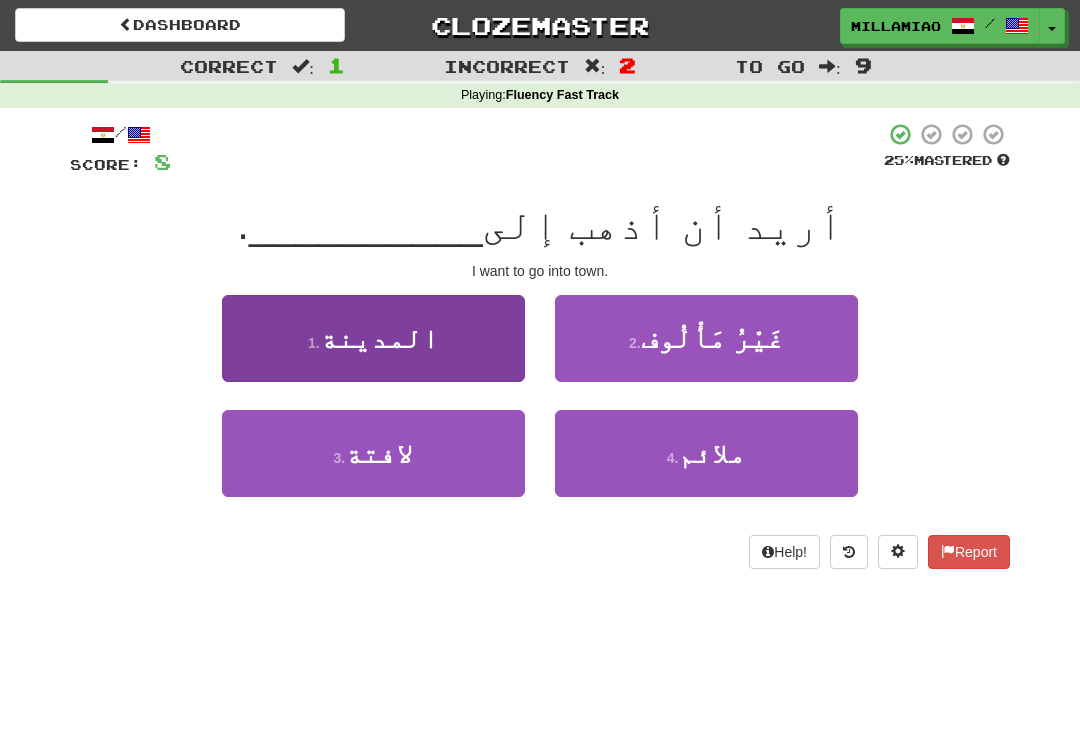 click on "1 .  المدينة" at bounding box center [373, 338] 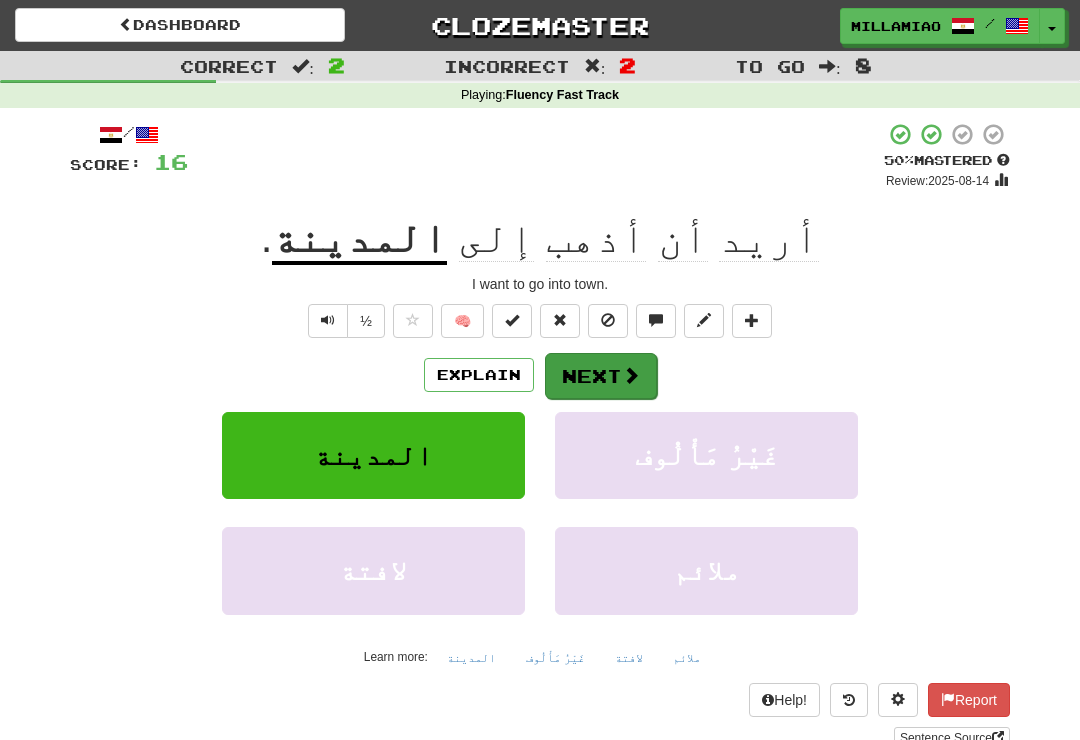 click at bounding box center (631, 375) 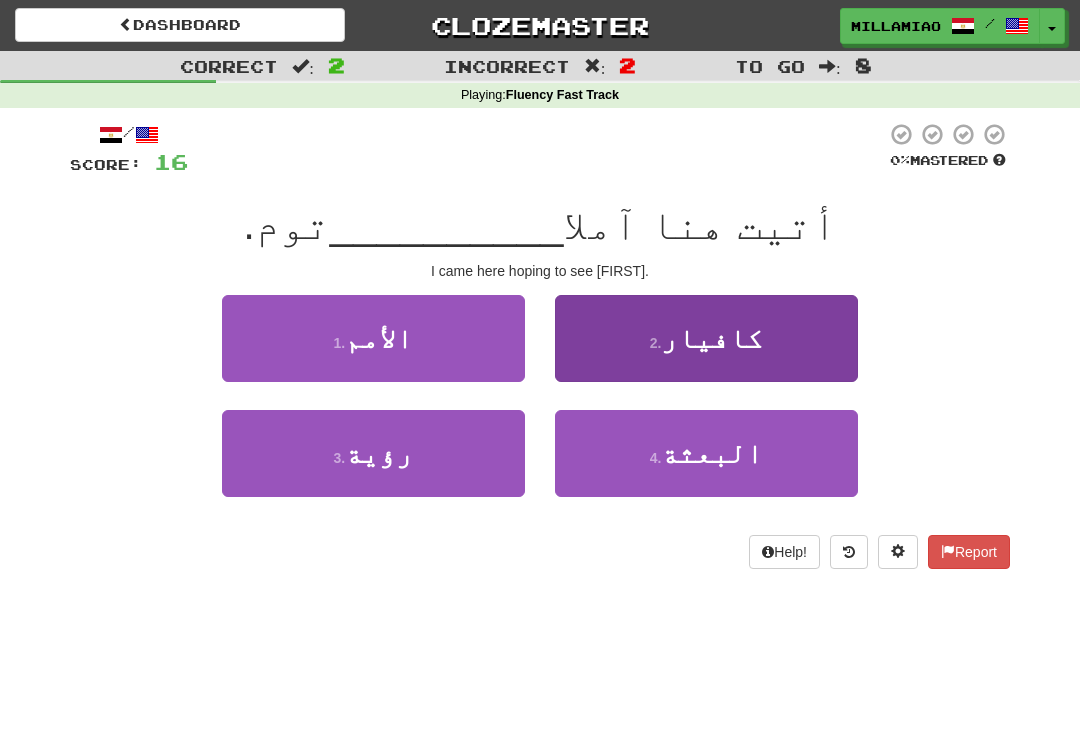 click on "2 .  كافيار" at bounding box center (706, 338) 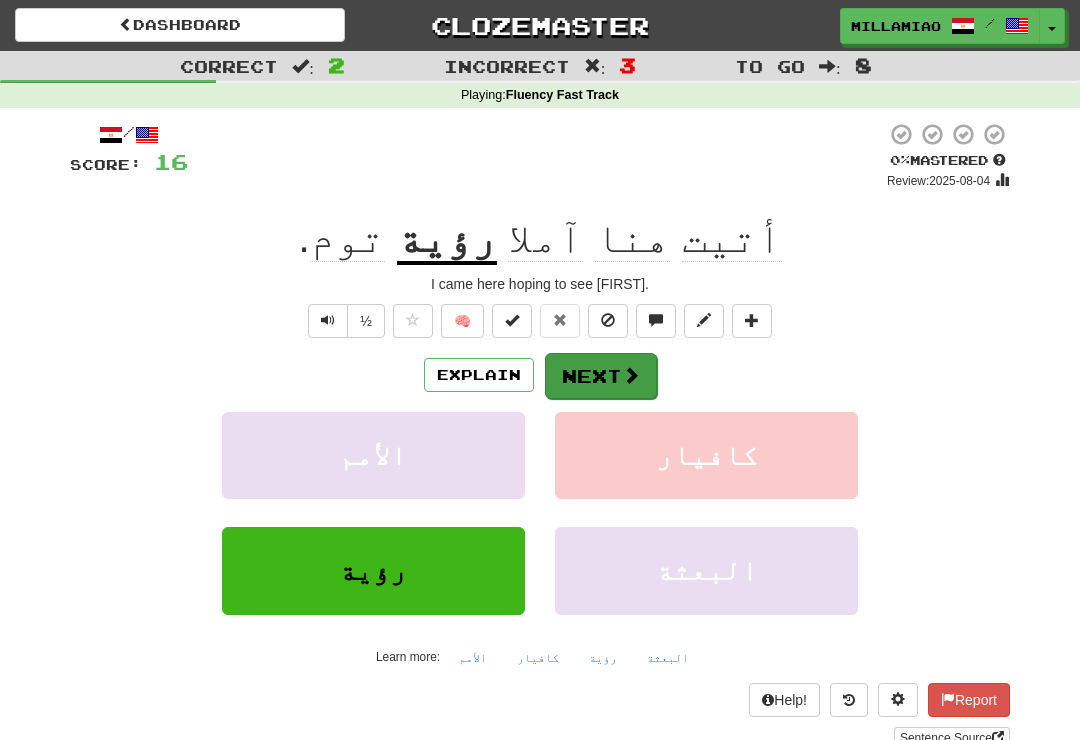 click on "Next" at bounding box center (601, 376) 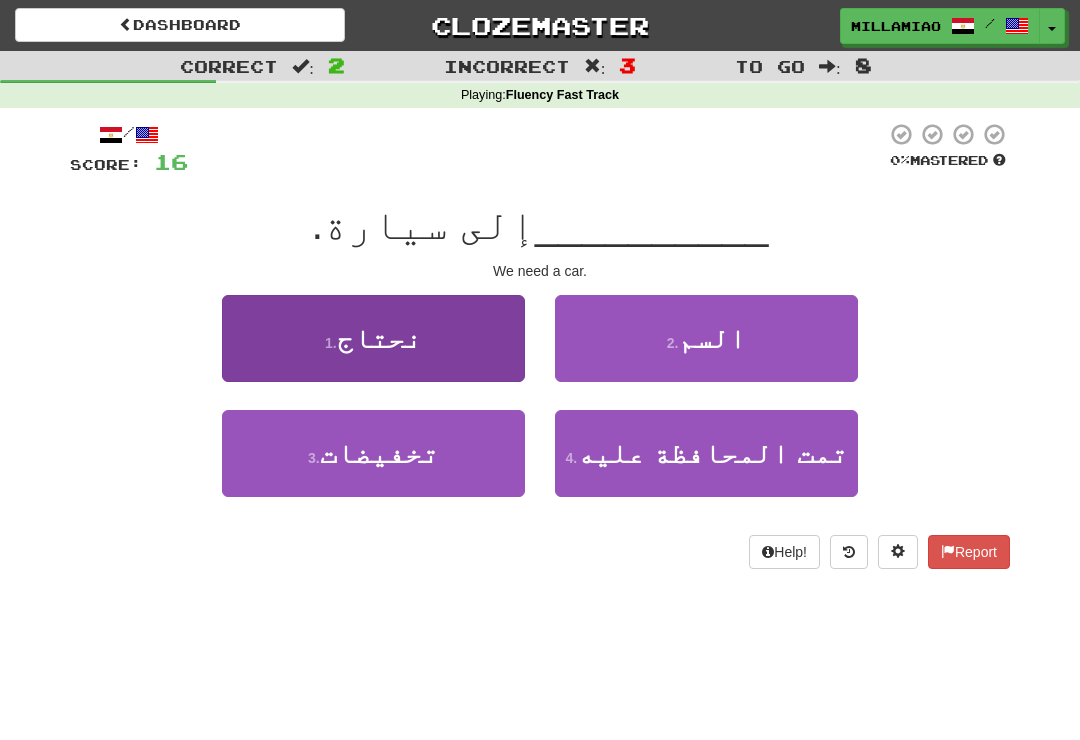 click on "1 .  نحتاج" at bounding box center (373, 338) 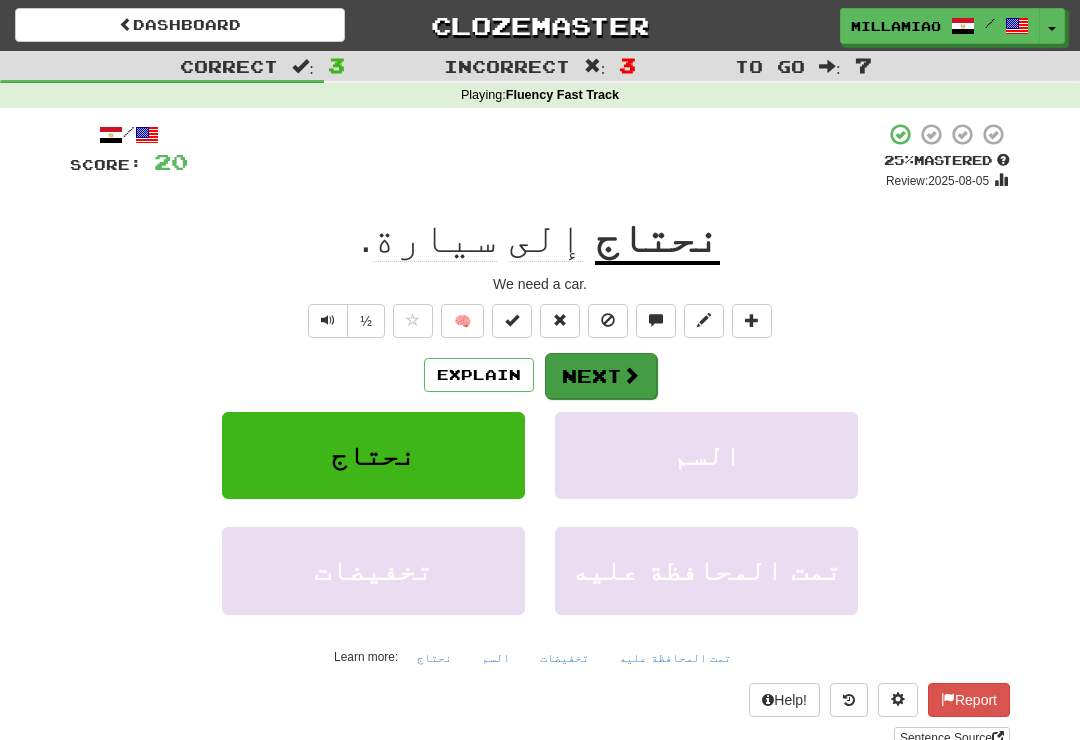 click on "Next" at bounding box center (601, 376) 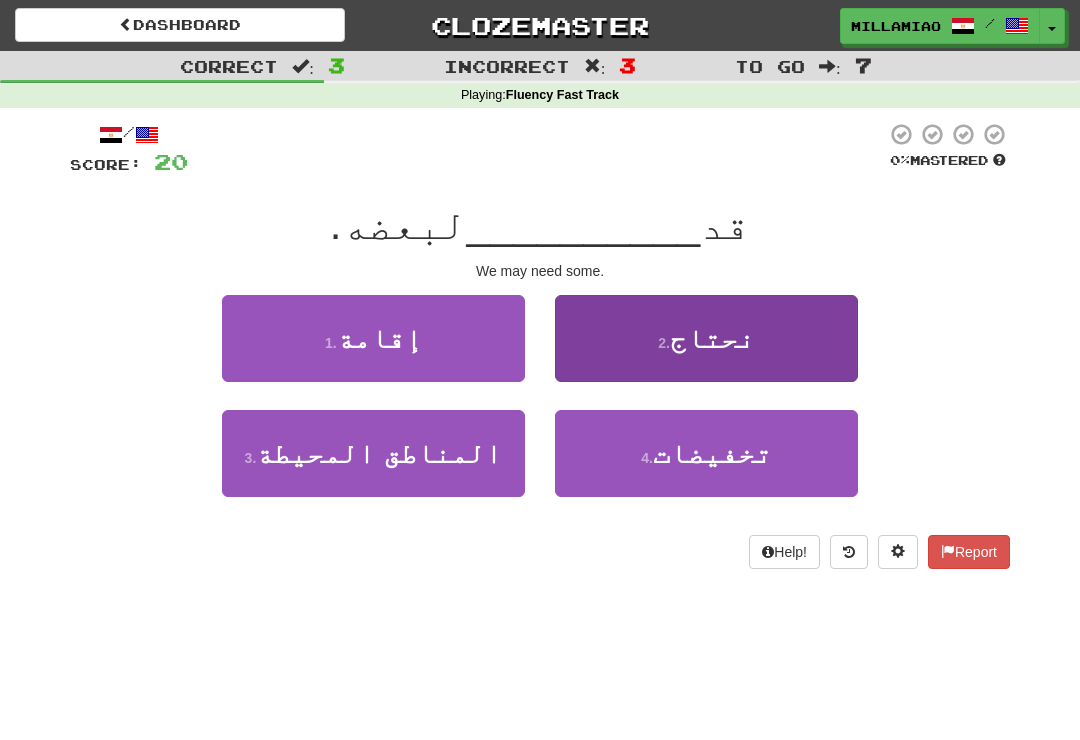 click on "2 .  نحتاج" at bounding box center [706, 338] 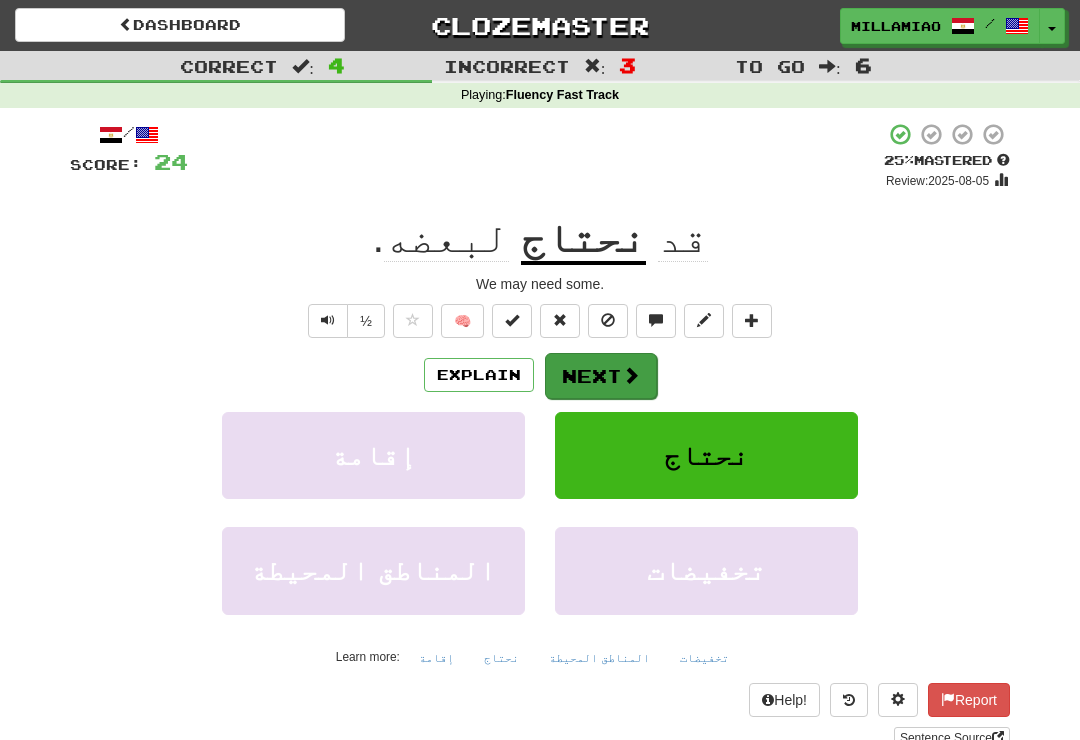click at bounding box center [631, 375] 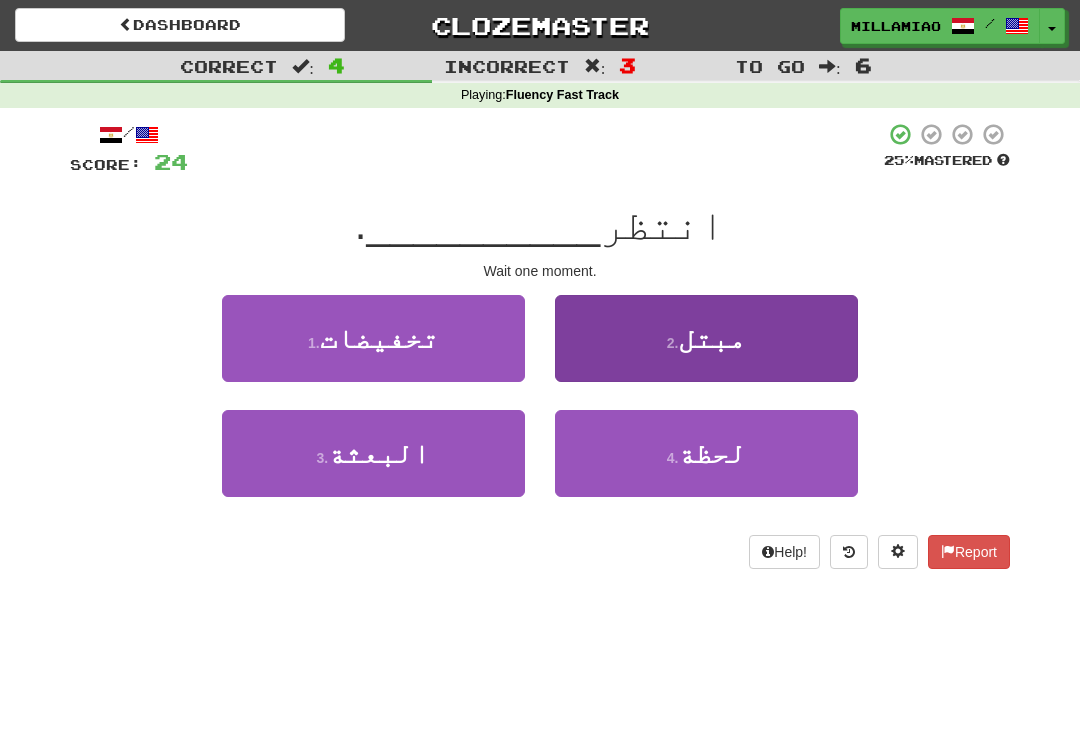 click on "2 .  مبتل" at bounding box center (706, 338) 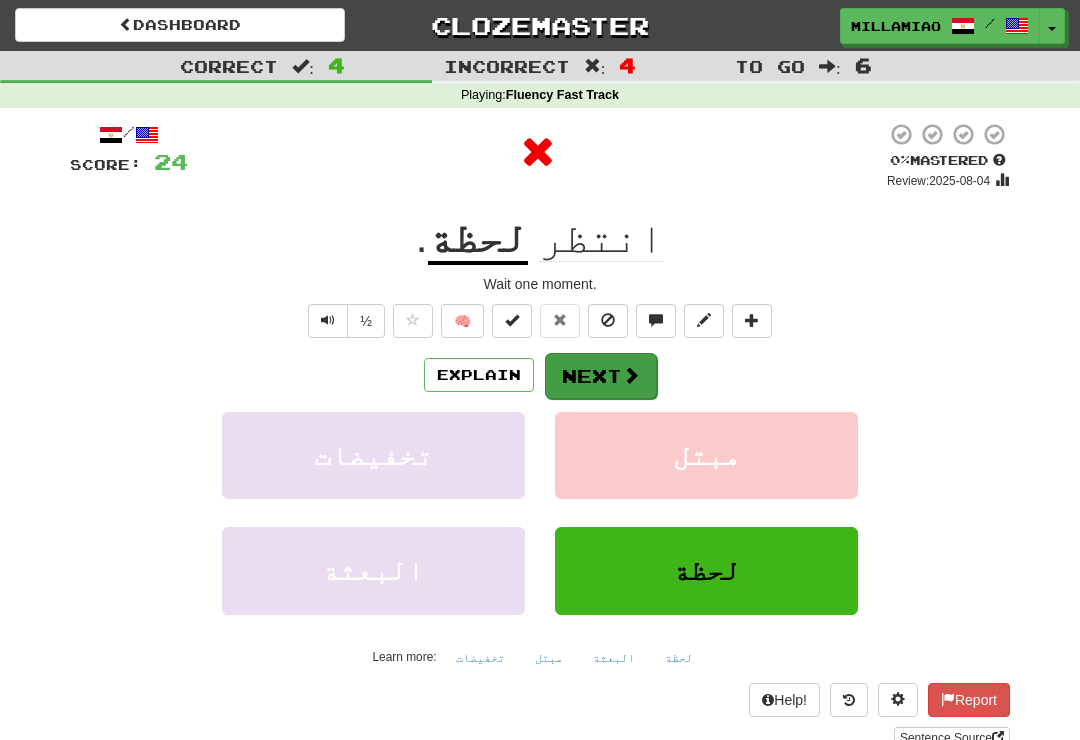 click at bounding box center [631, 375] 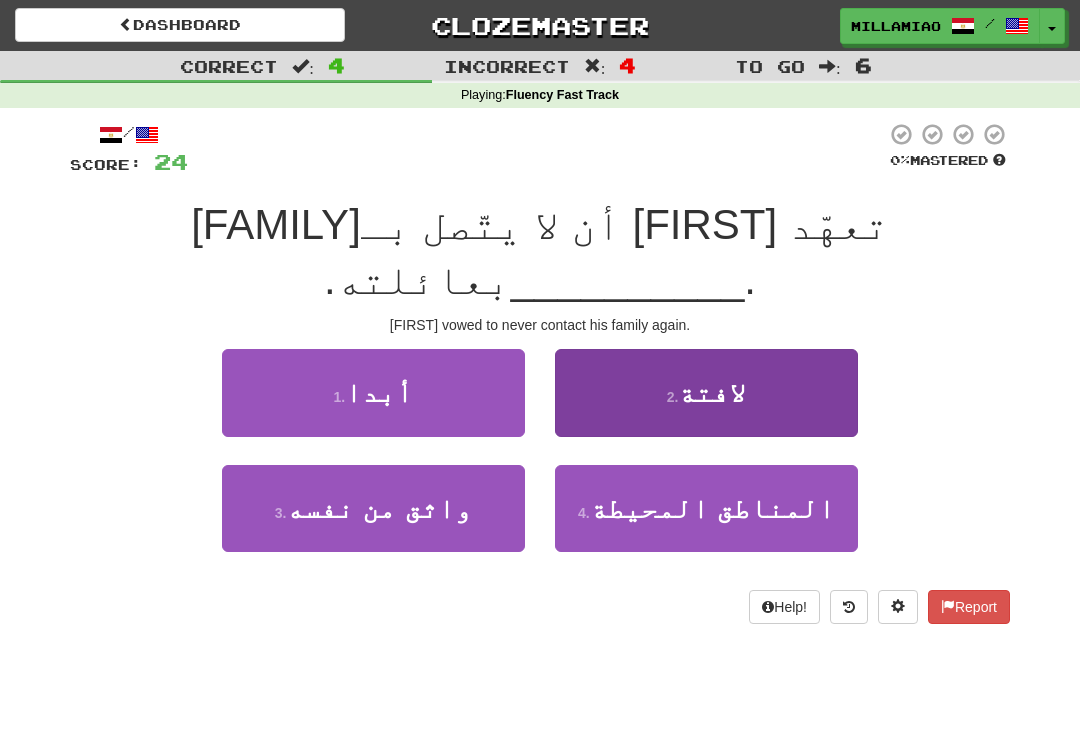 click on "2 .  لافتة" at bounding box center [706, 392] 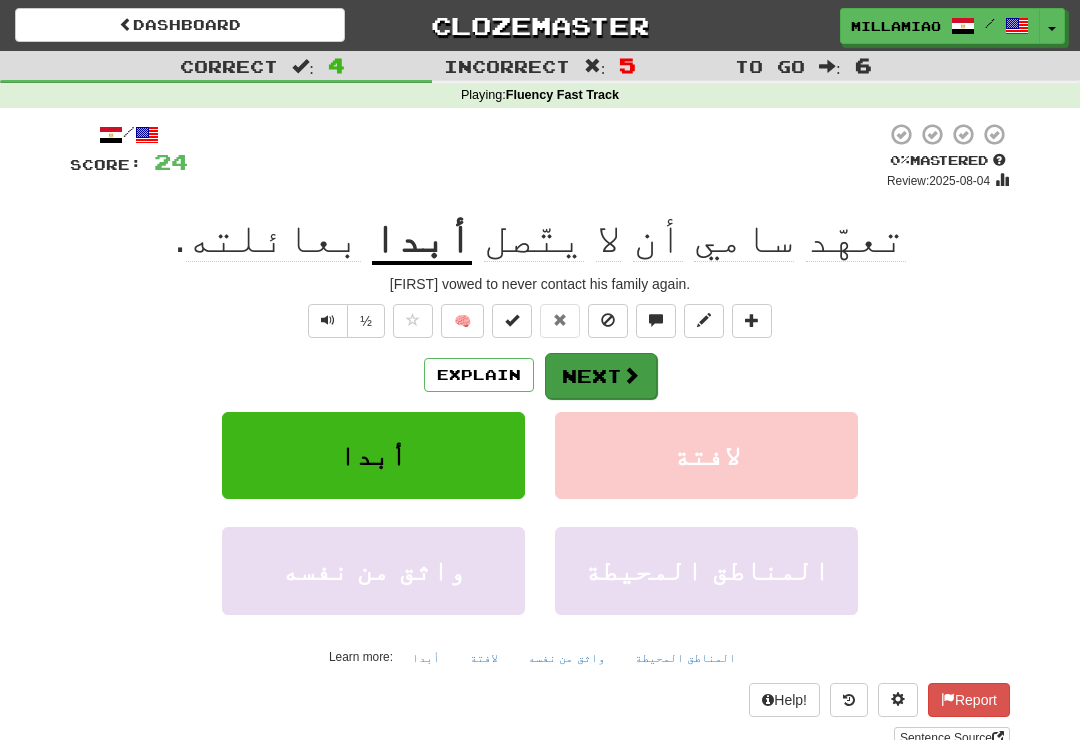 click at bounding box center (631, 375) 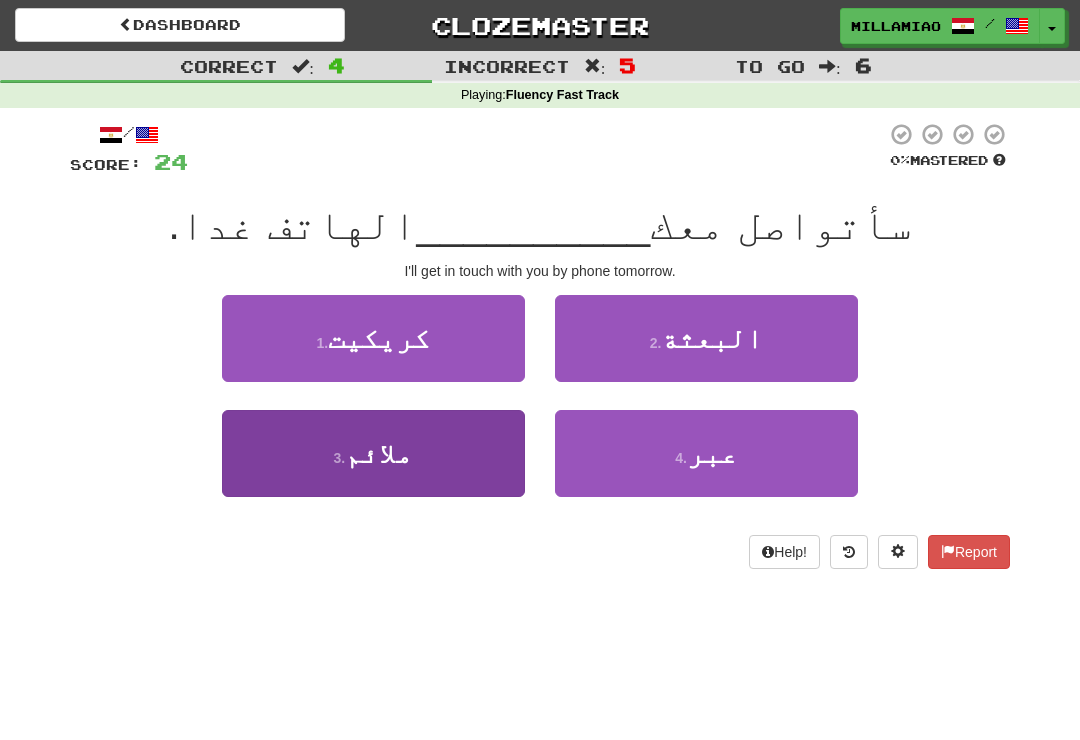 click on "3 .  ملائم" at bounding box center [373, 453] 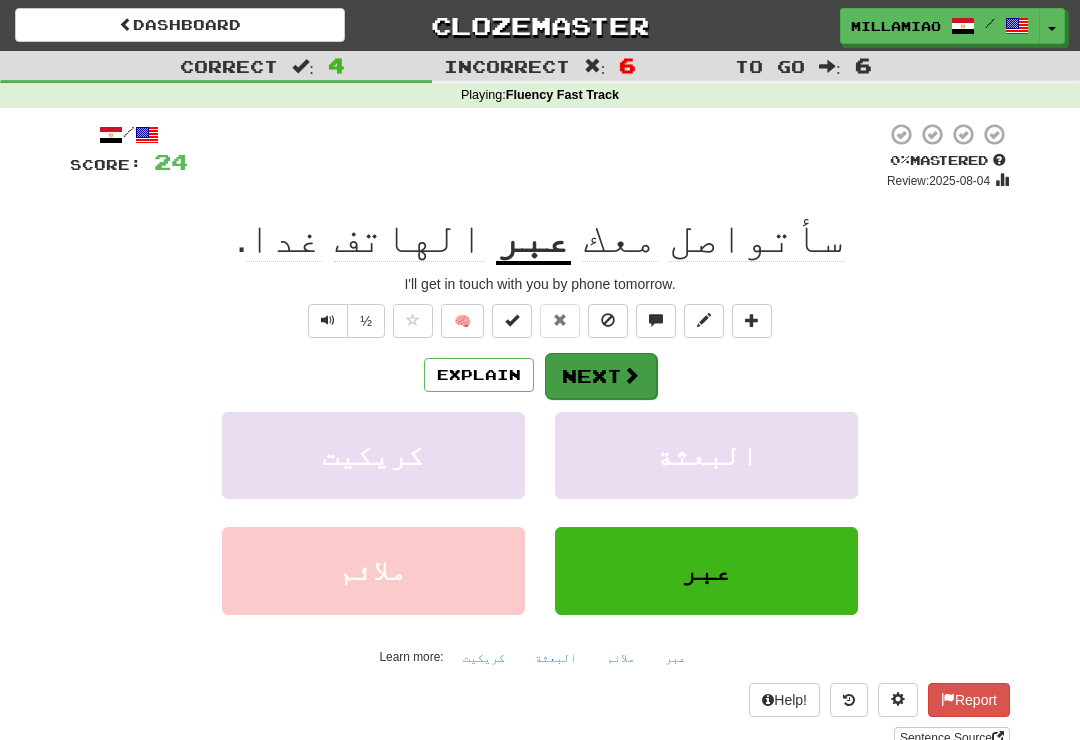 click at bounding box center (631, 375) 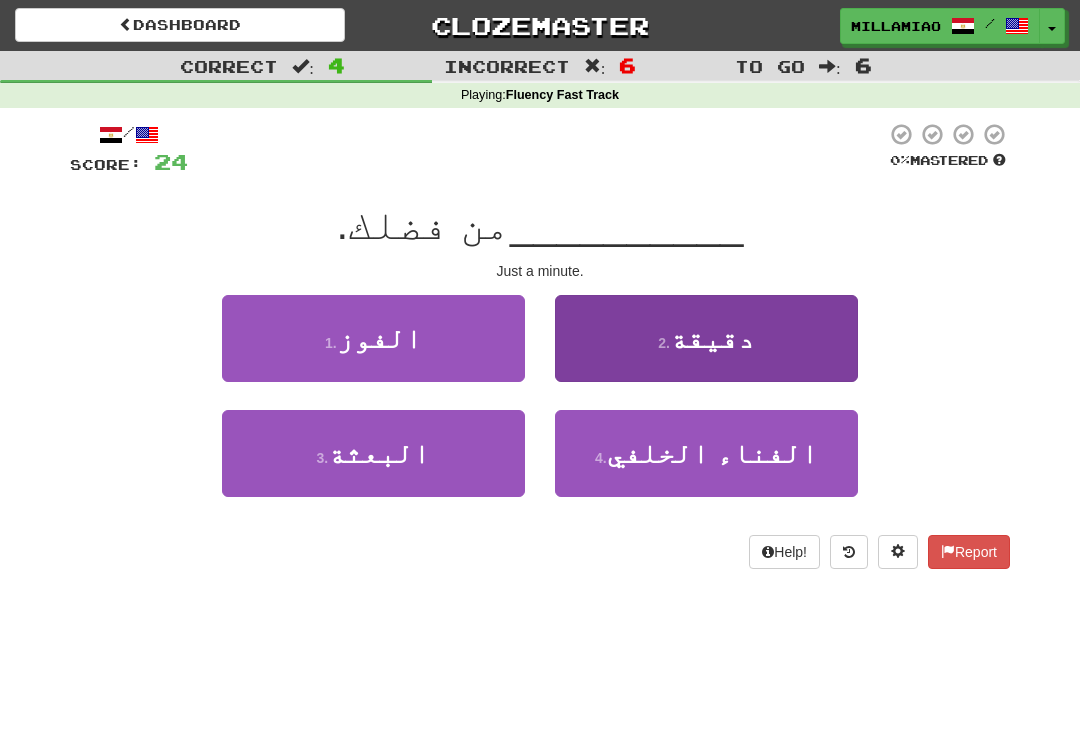 click on "2 .  دقيقة" at bounding box center [706, 338] 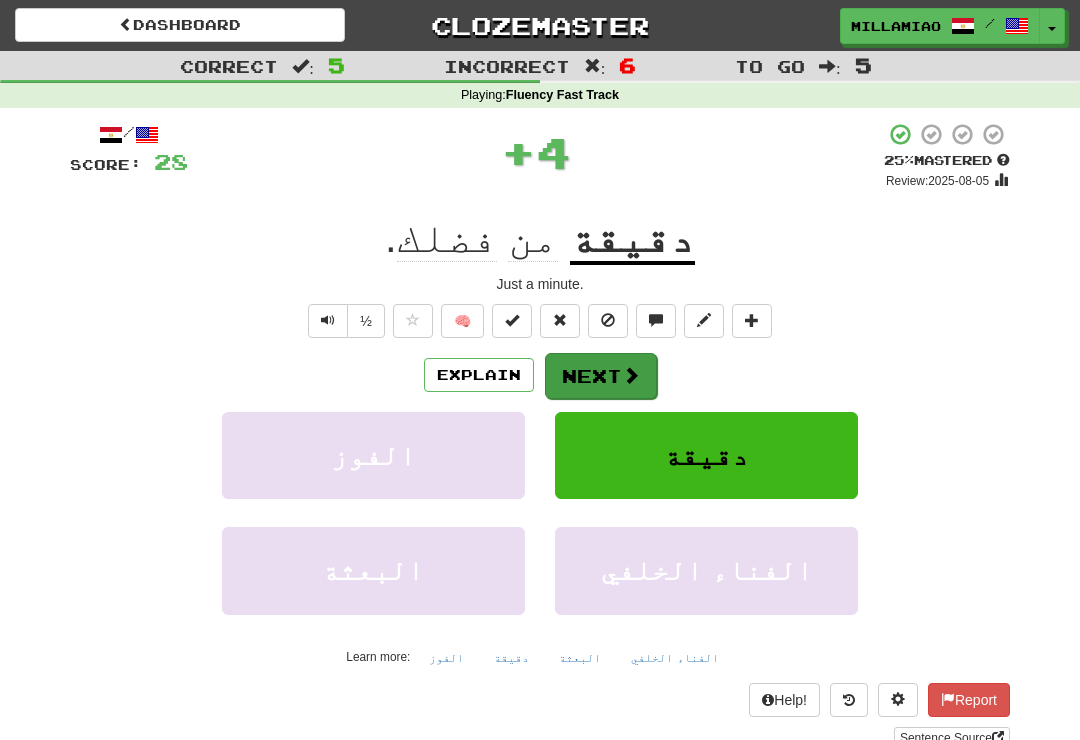 click at bounding box center (631, 375) 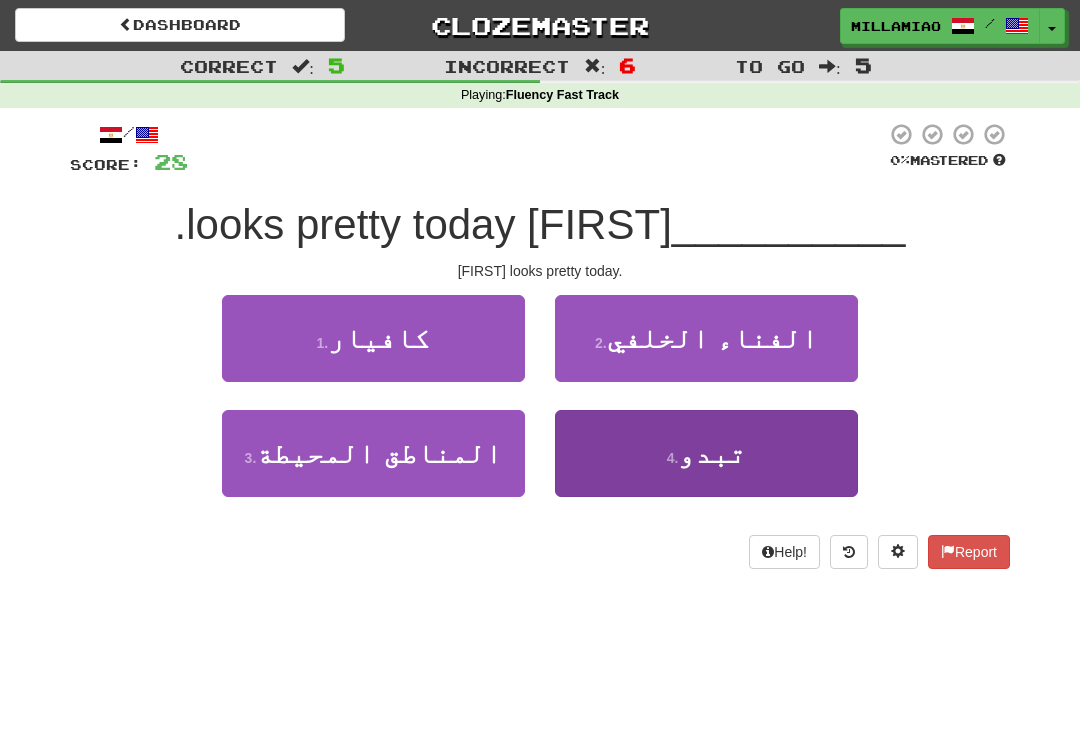 click on "4 .  تبدو" at bounding box center (706, 453) 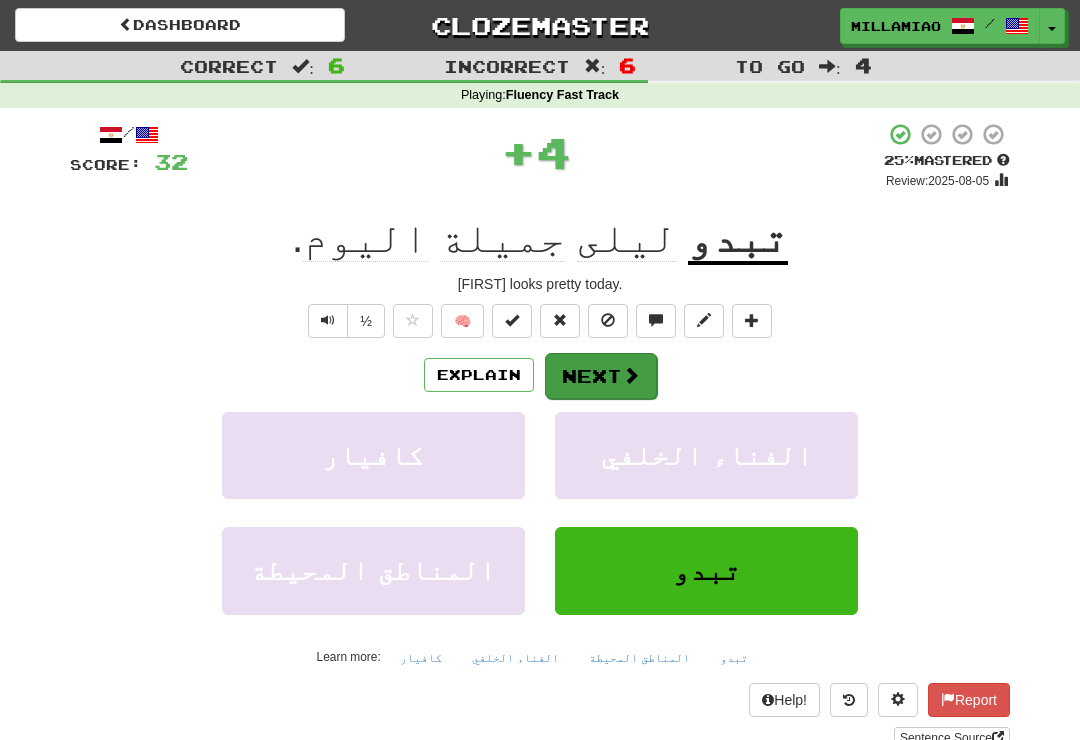 click on "Next" at bounding box center [601, 376] 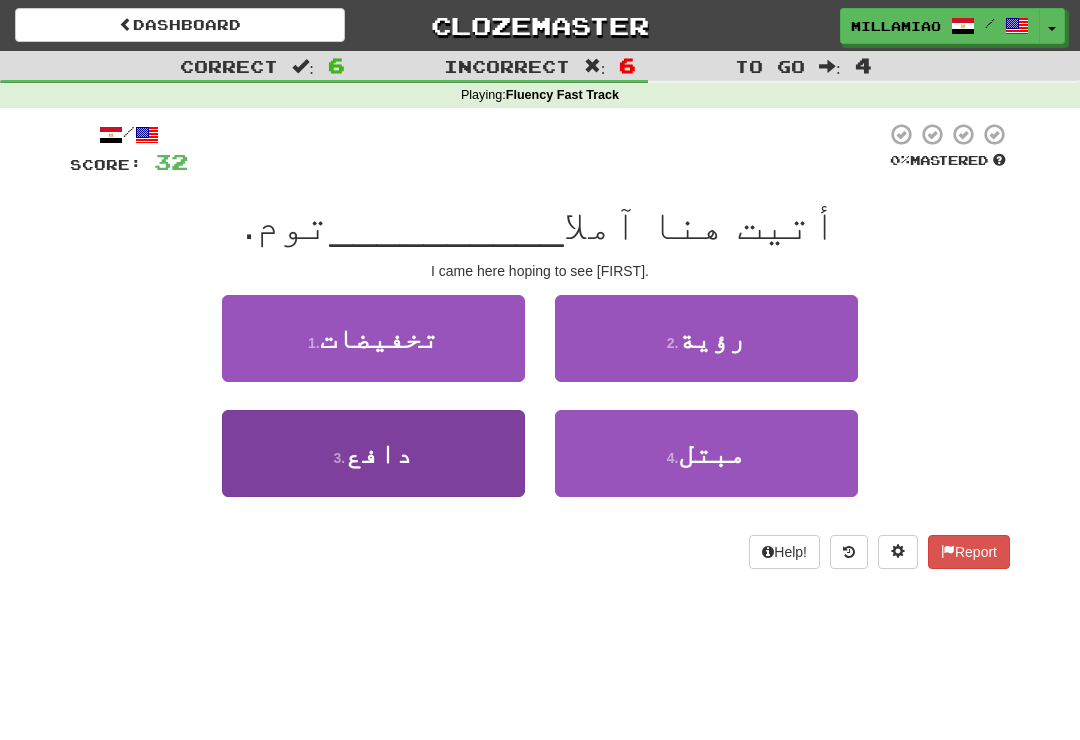 click on "3 .  دافع" at bounding box center [373, 453] 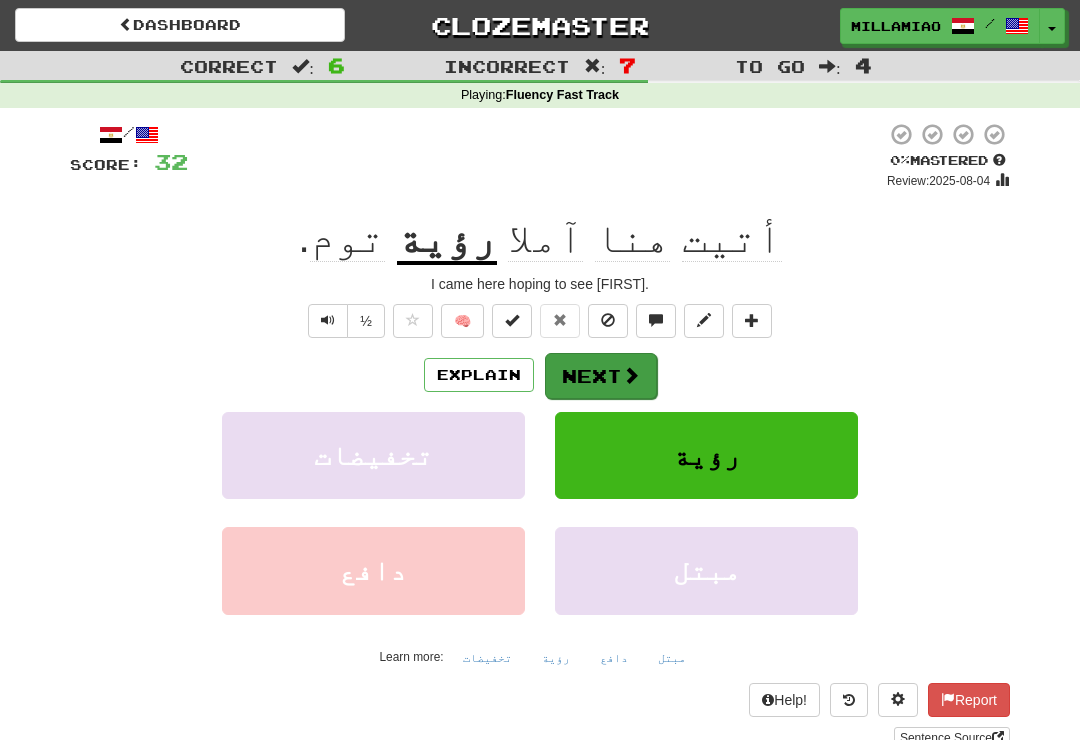 click on "Next" at bounding box center (601, 376) 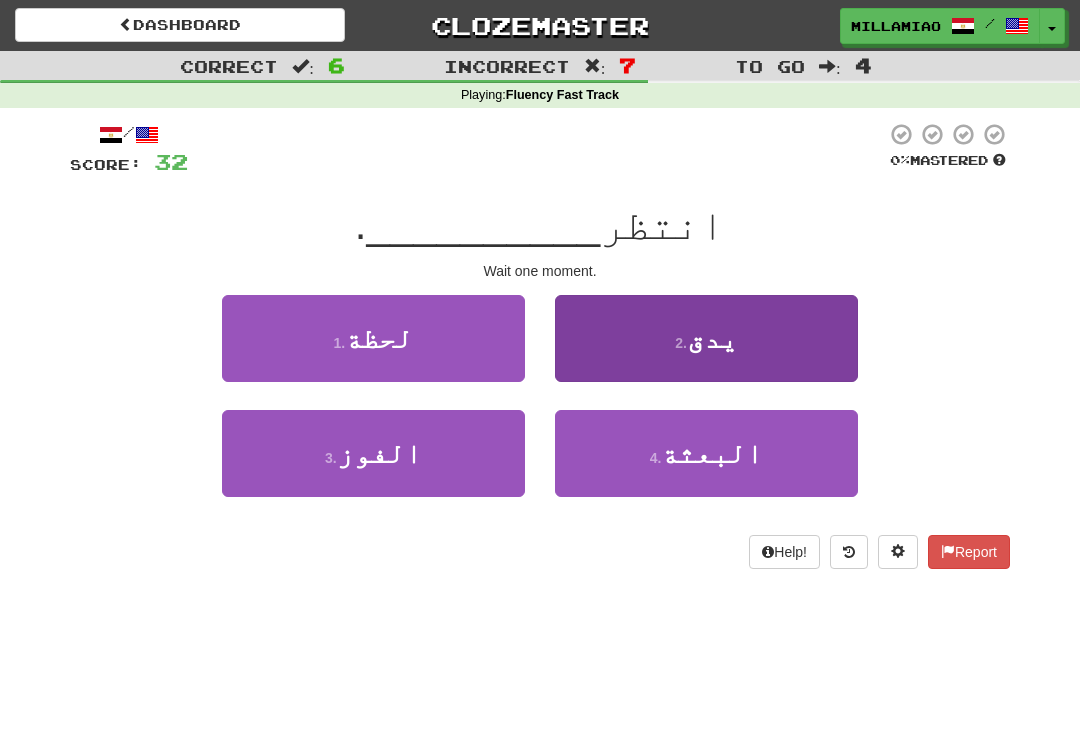 click on "2 .  يدق" at bounding box center [706, 338] 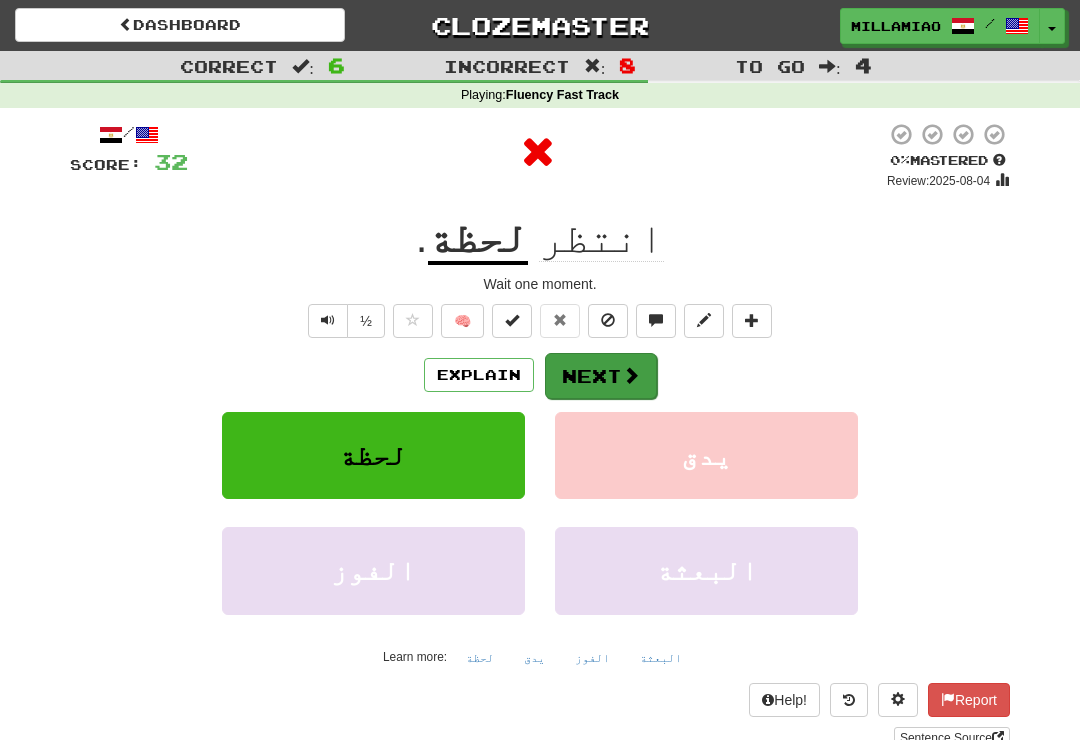 click on "Next" at bounding box center (601, 376) 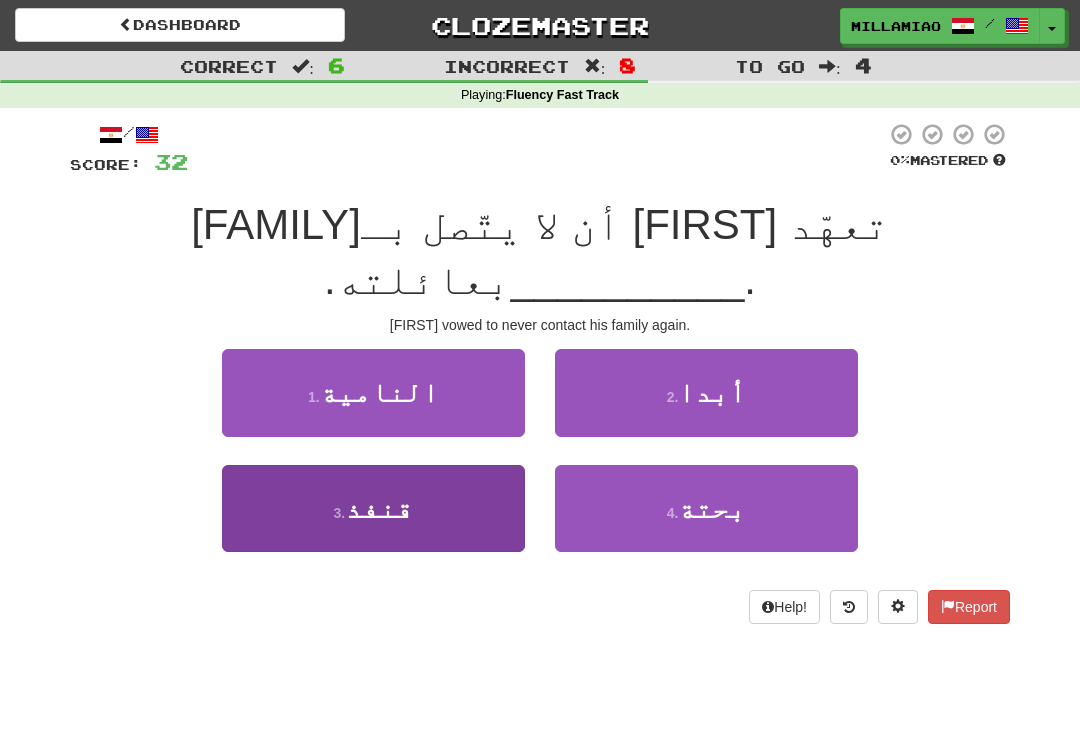 click on "3 .  قنفذ" at bounding box center [373, 508] 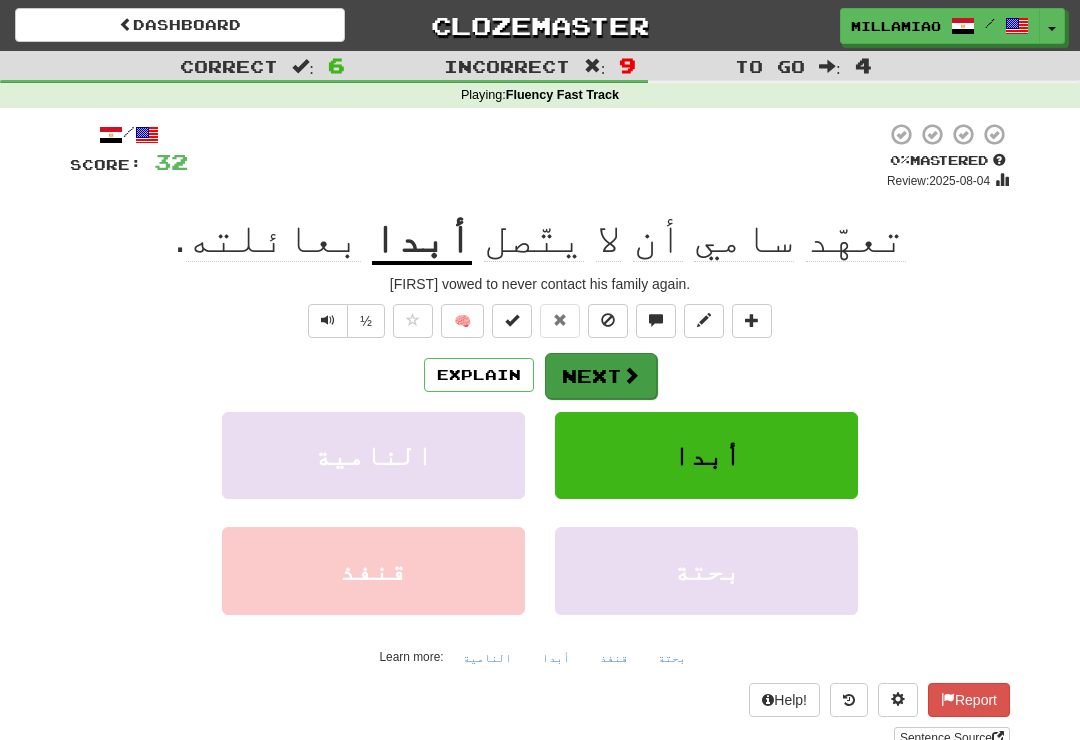 click at bounding box center [631, 375] 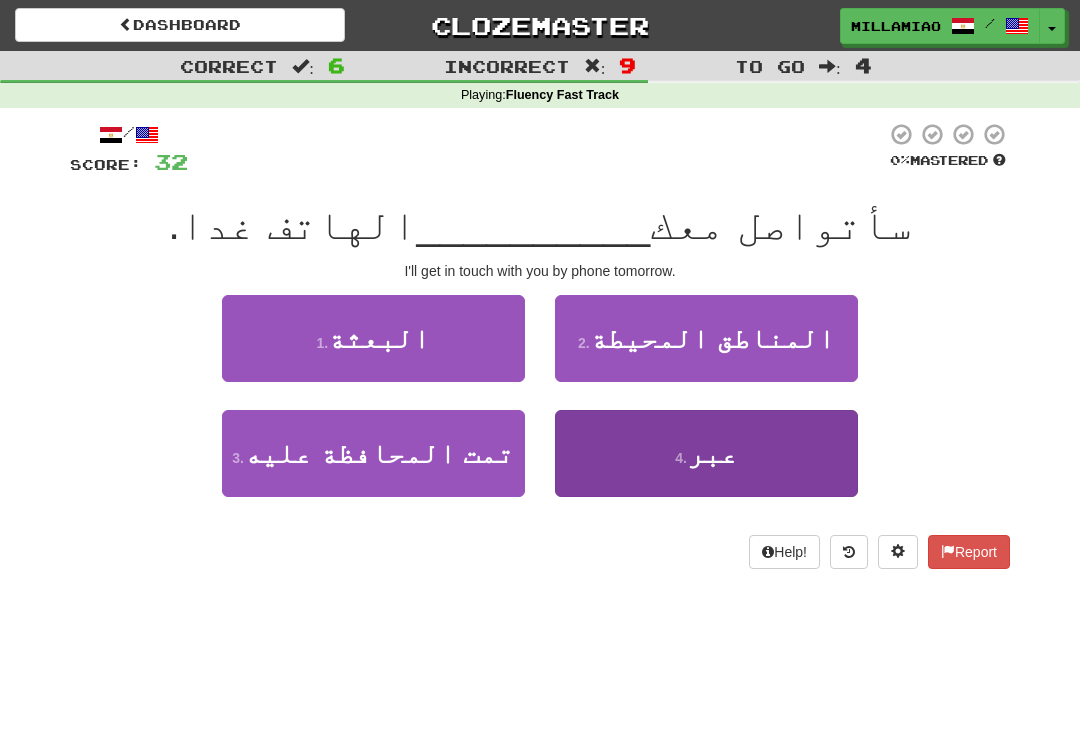 click on "4 .  عبر" at bounding box center [706, 453] 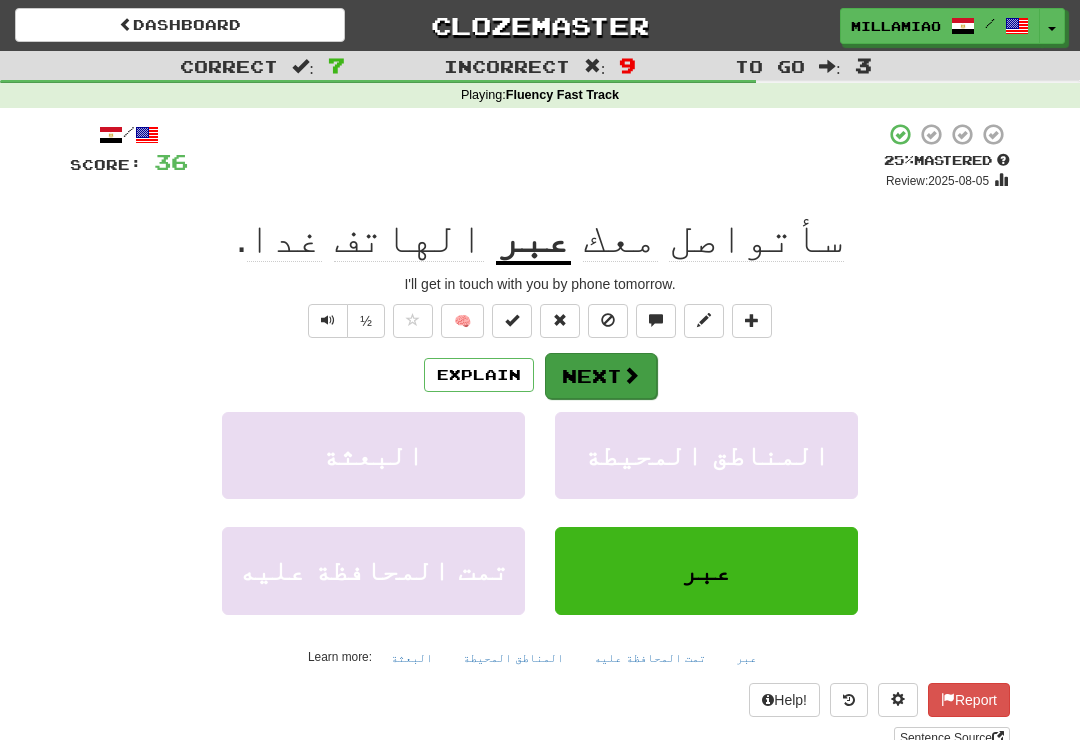 click on "Next" at bounding box center [601, 376] 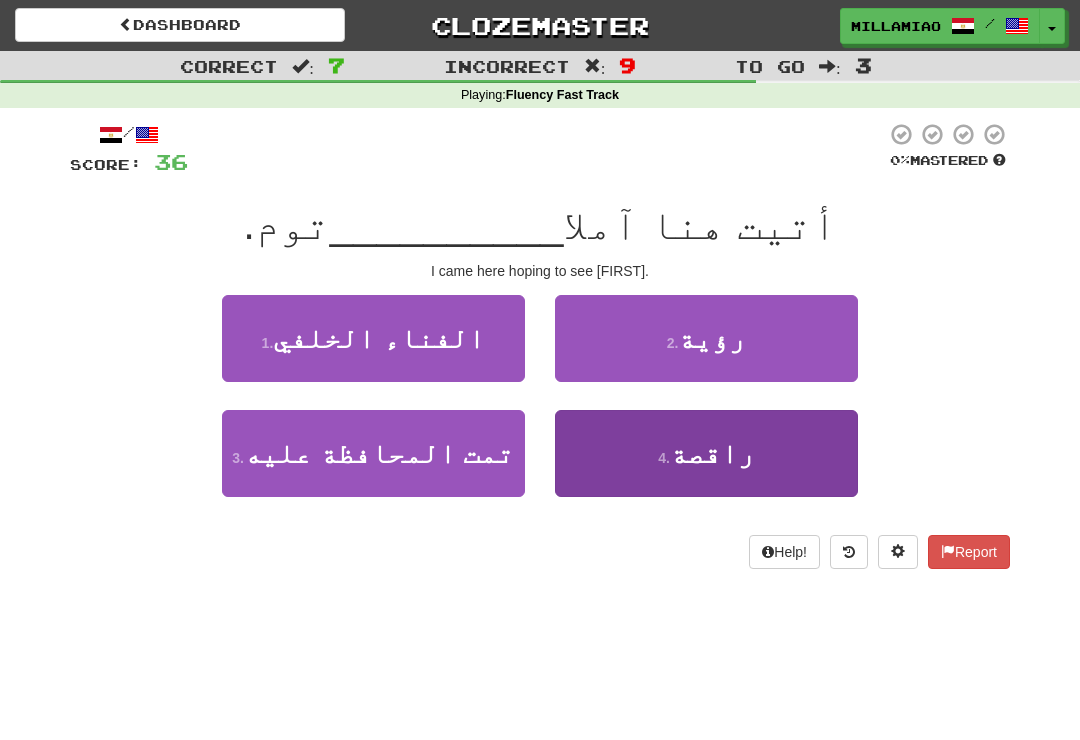 click on "4 .  راقصة" at bounding box center (706, 453) 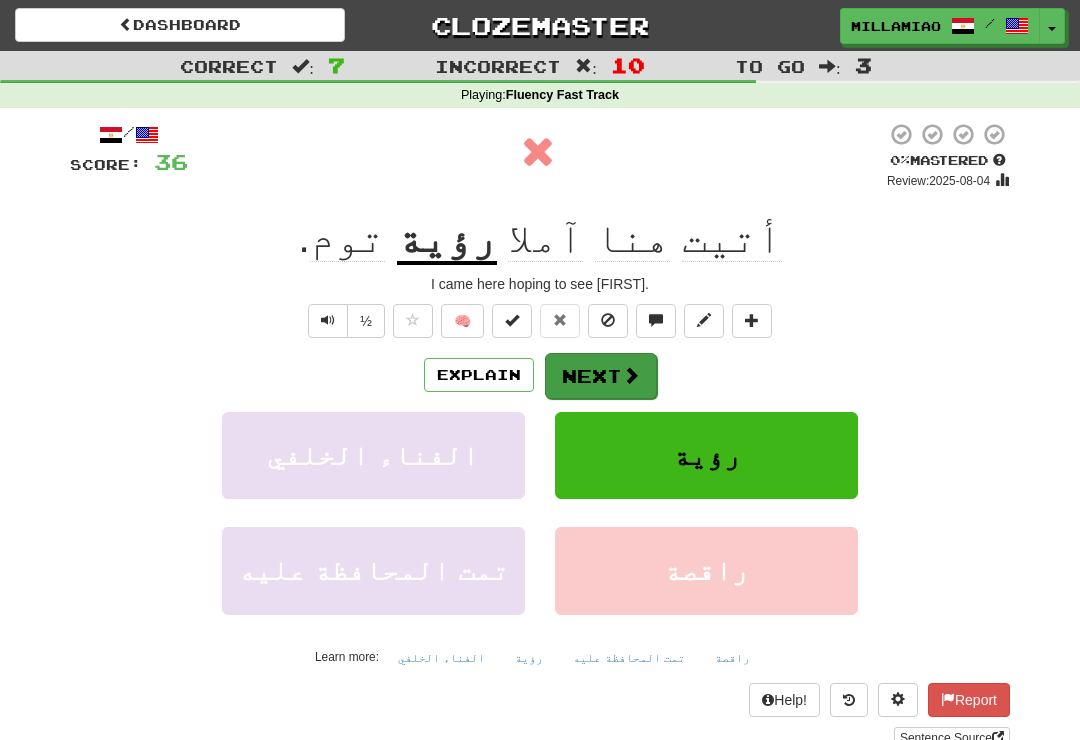 click at bounding box center [631, 375] 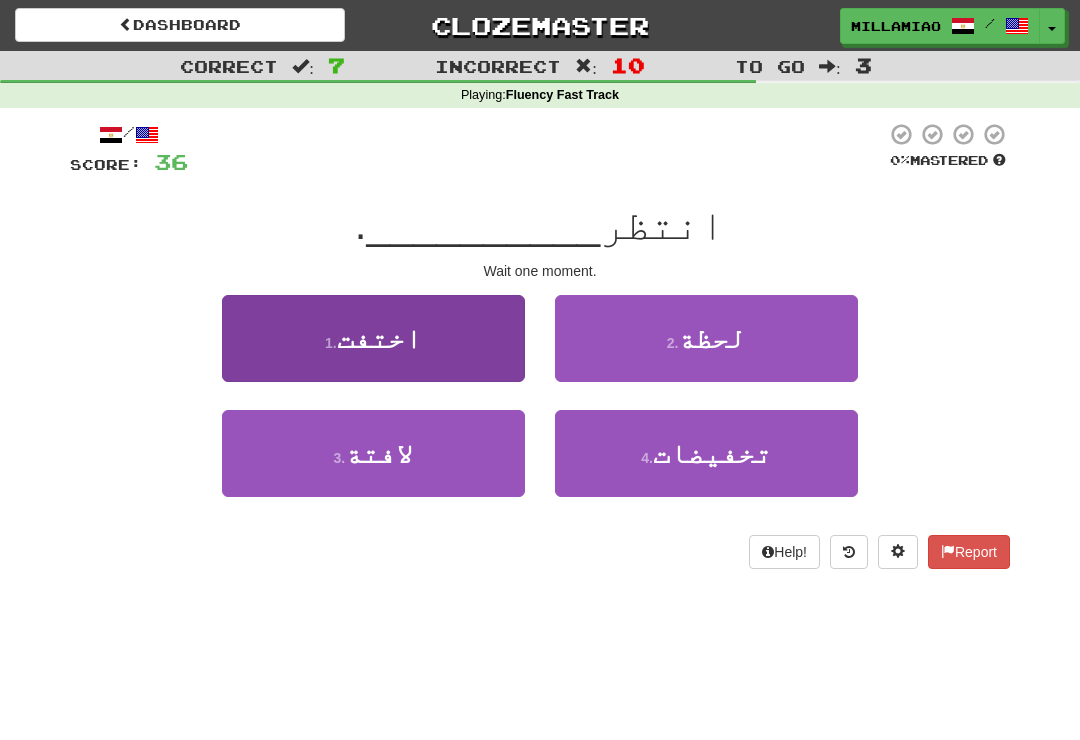 click on "1 .  اختفت" at bounding box center [373, 338] 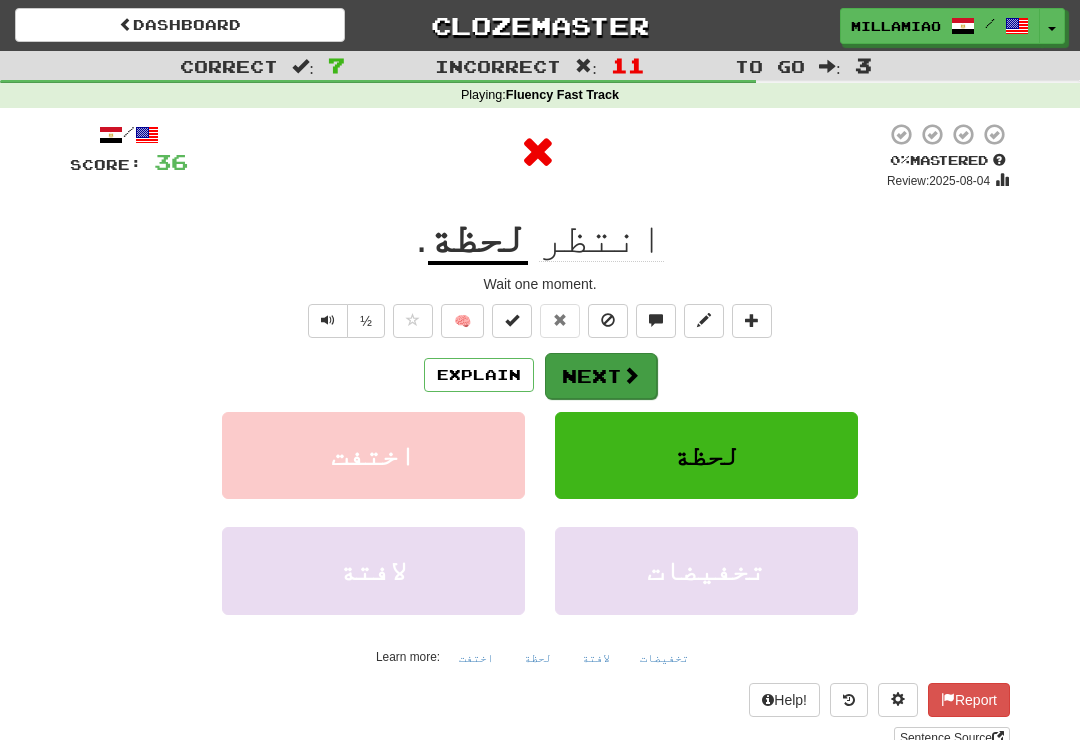 click at bounding box center (631, 375) 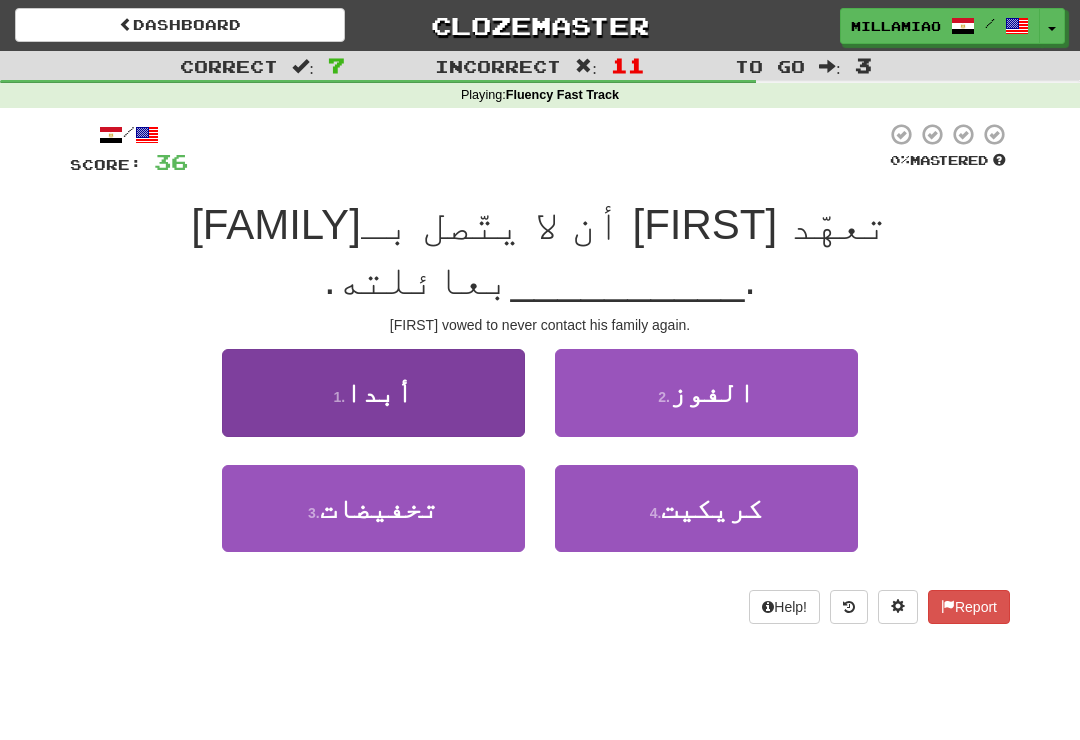 click on "1 .  أبدا" at bounding box center [373, 392] 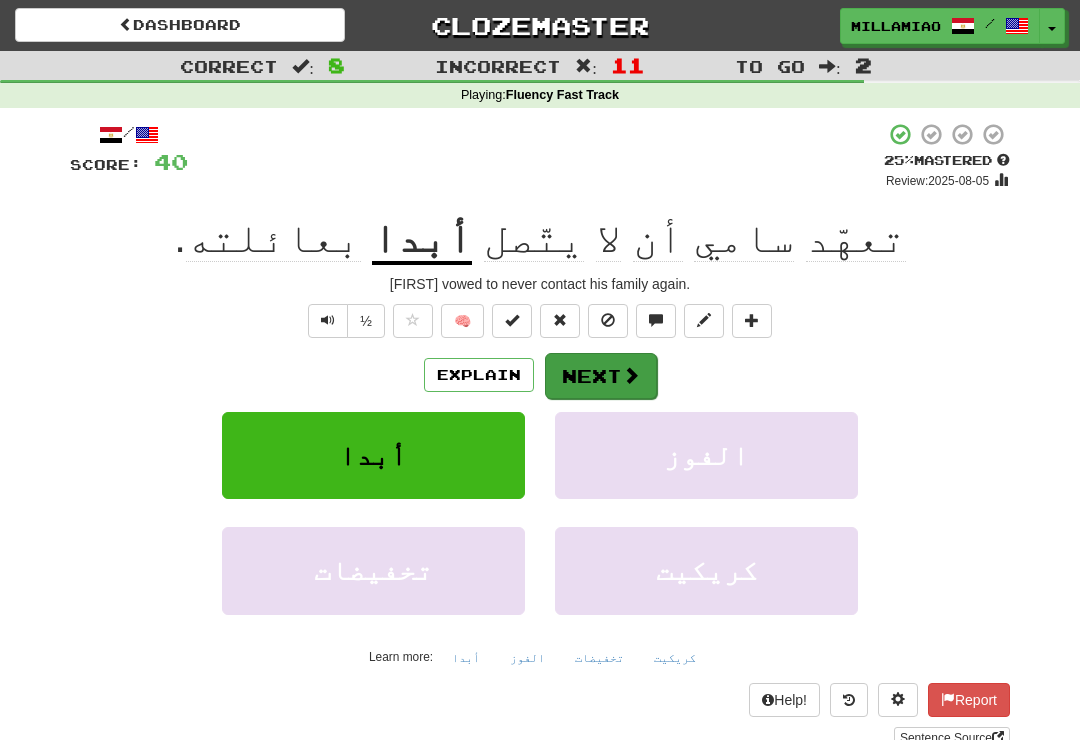 click on "Next" at bounding box center (601, 376) 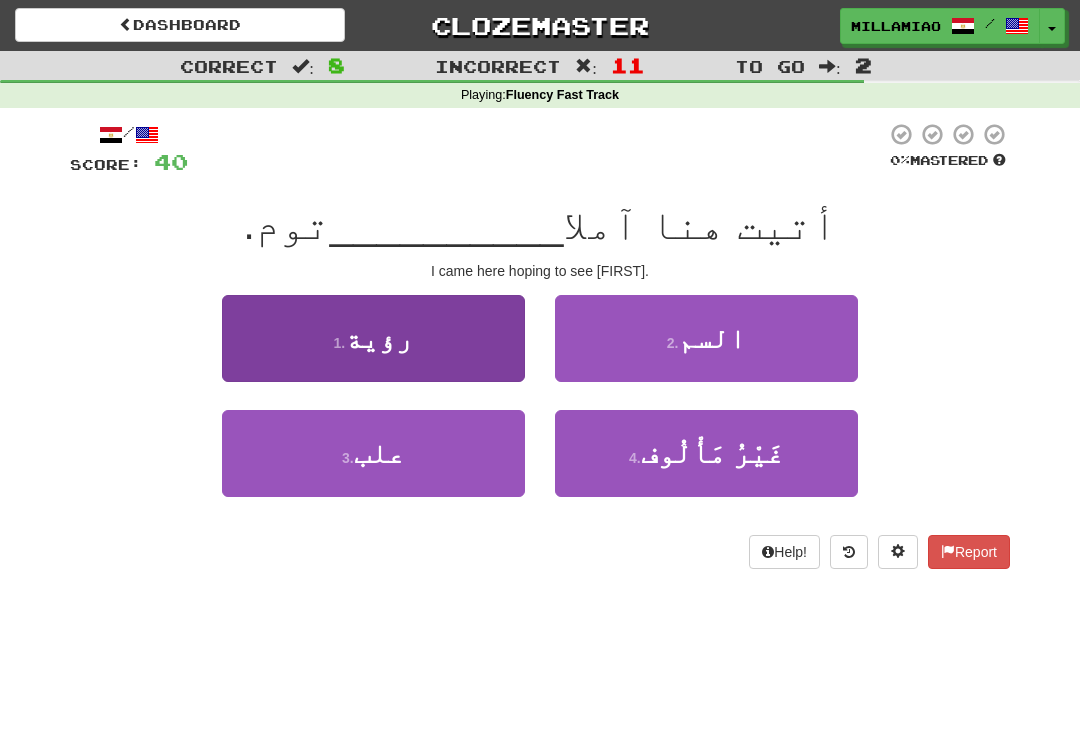 click on "1 .  رؤية" at bounding box center [373, 338] 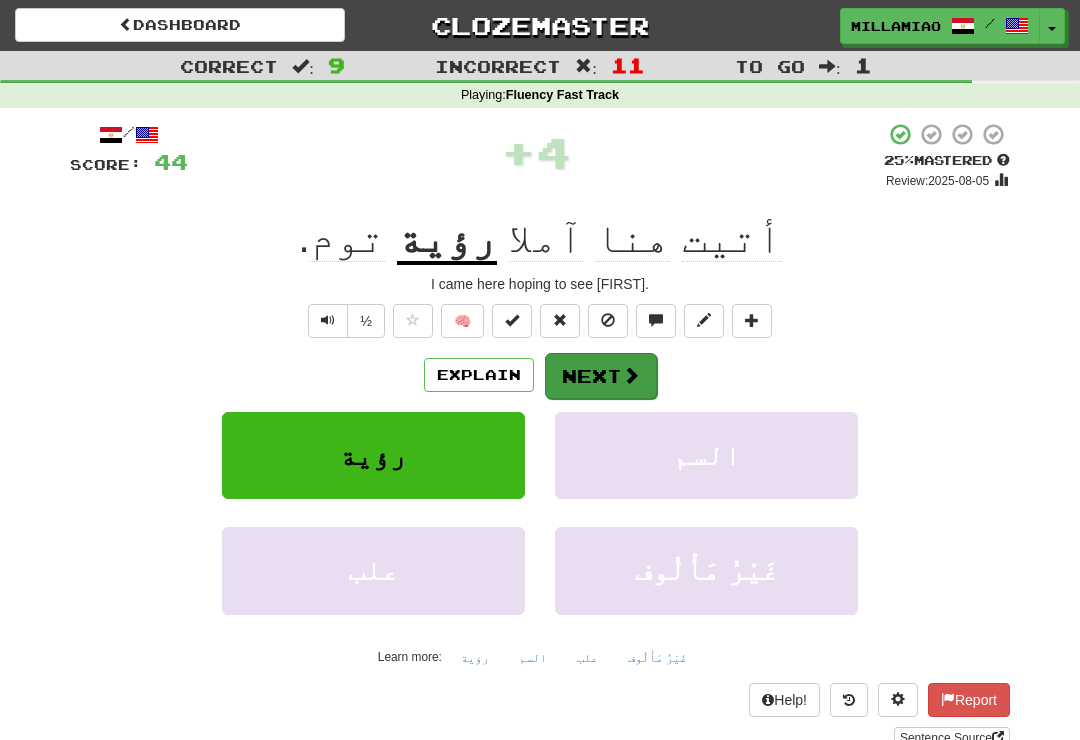 click at bounding box center [631, 375] 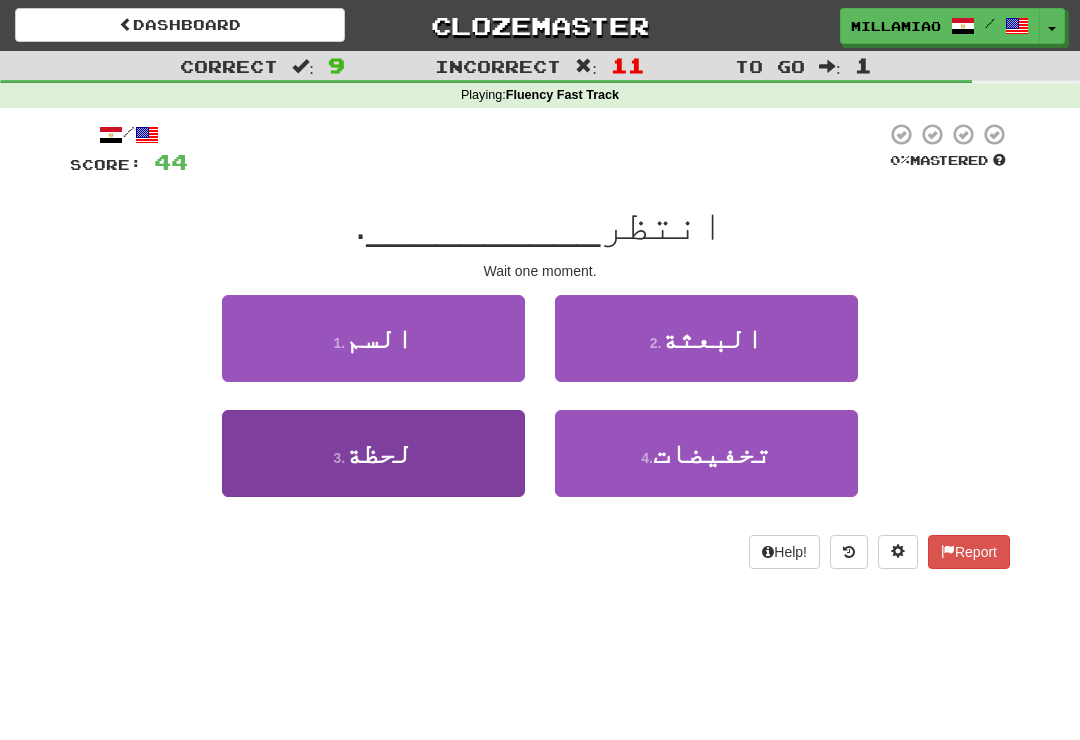 click on "3 .  لحظة" at bounding box center [373, 453] 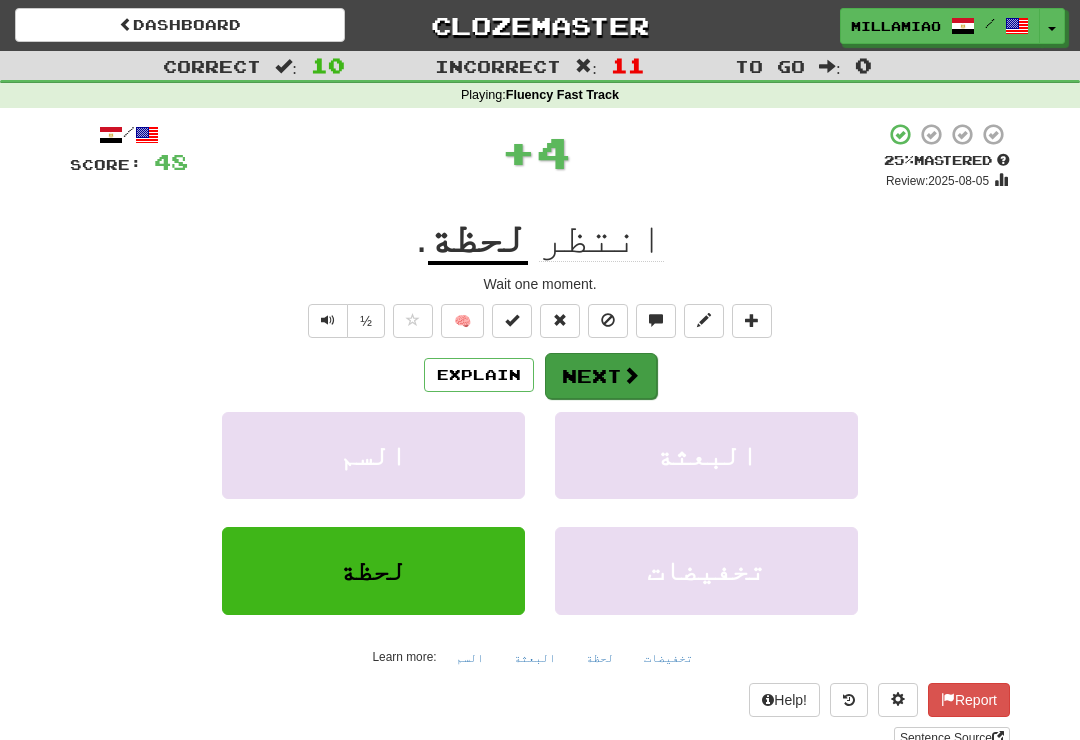 click at bounding box center (631, 375) 